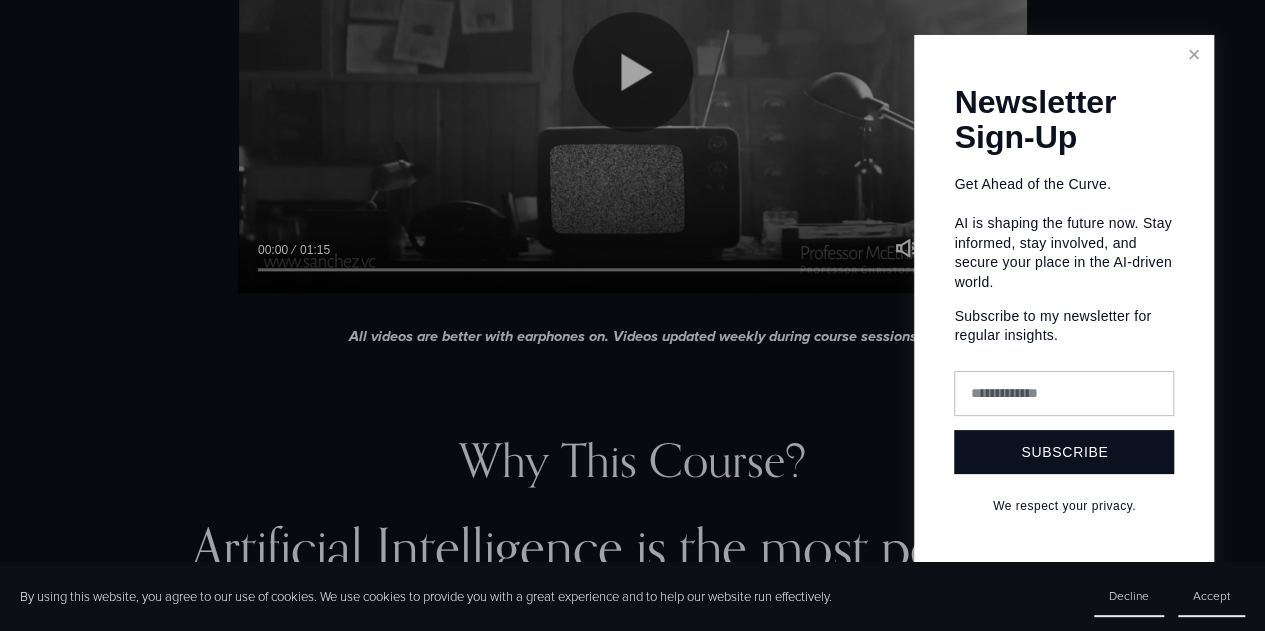 scroll, scrollTop: 900, scrollLeft: 0, axis: vertical 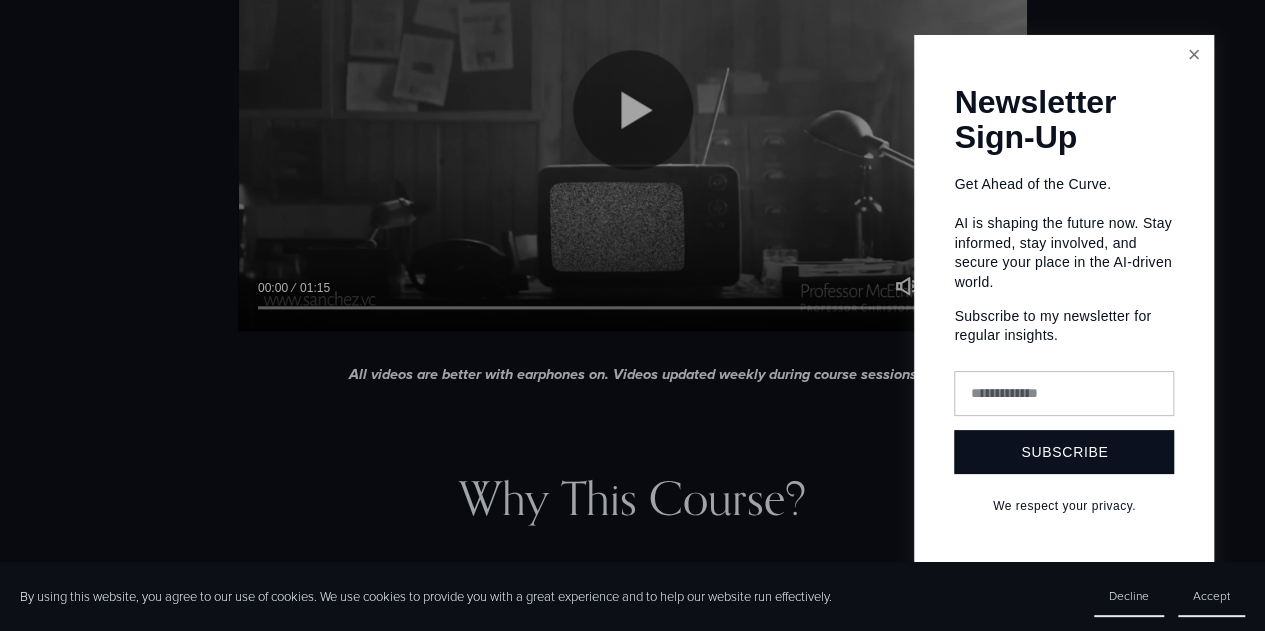 click at bounding box center [1193, 55] 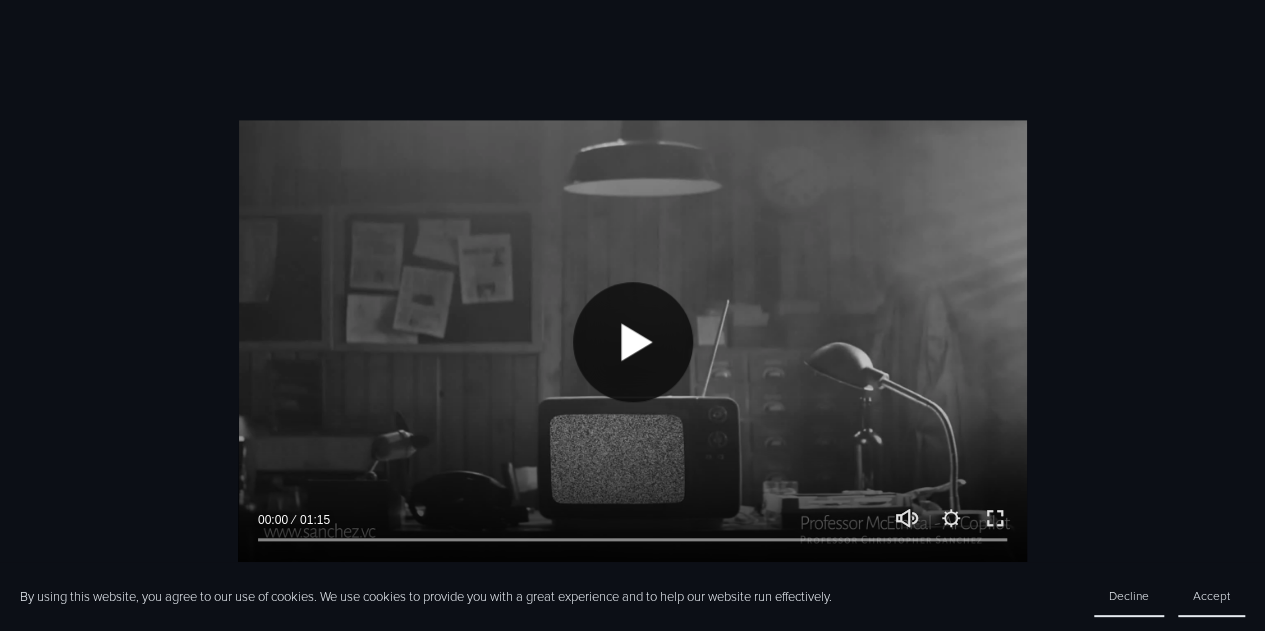 scroll, scrollTop: 700, scrollLeft: 0, axis: vertical 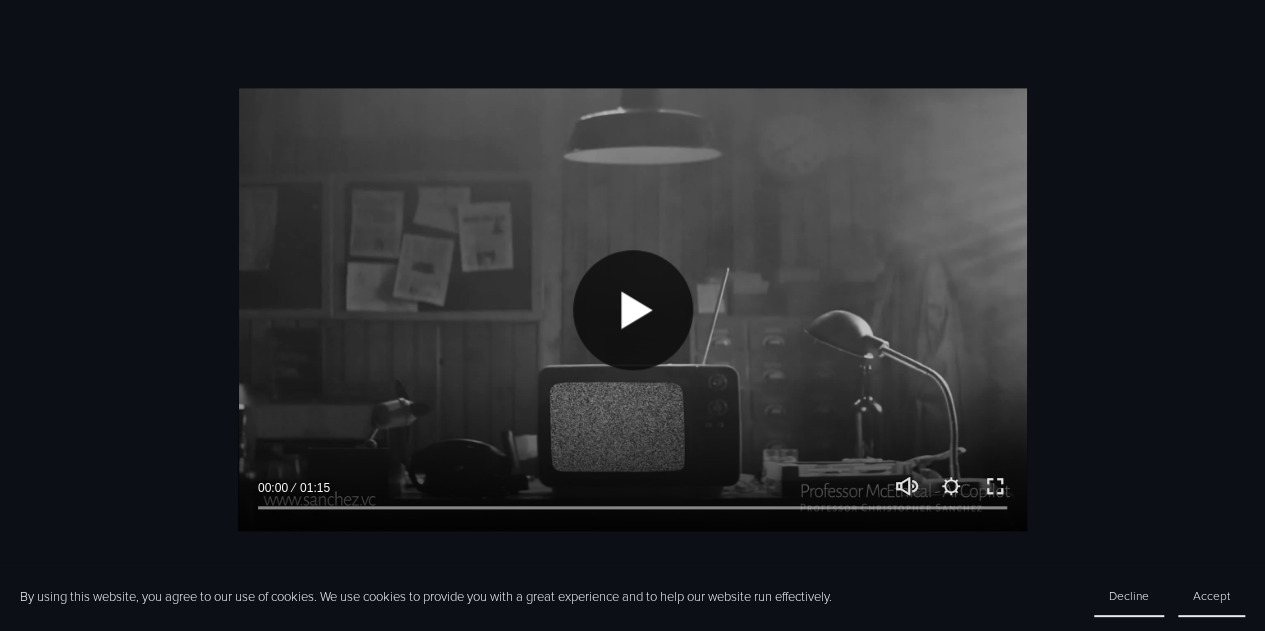 click on "Play" at bounding box center (633, 310) 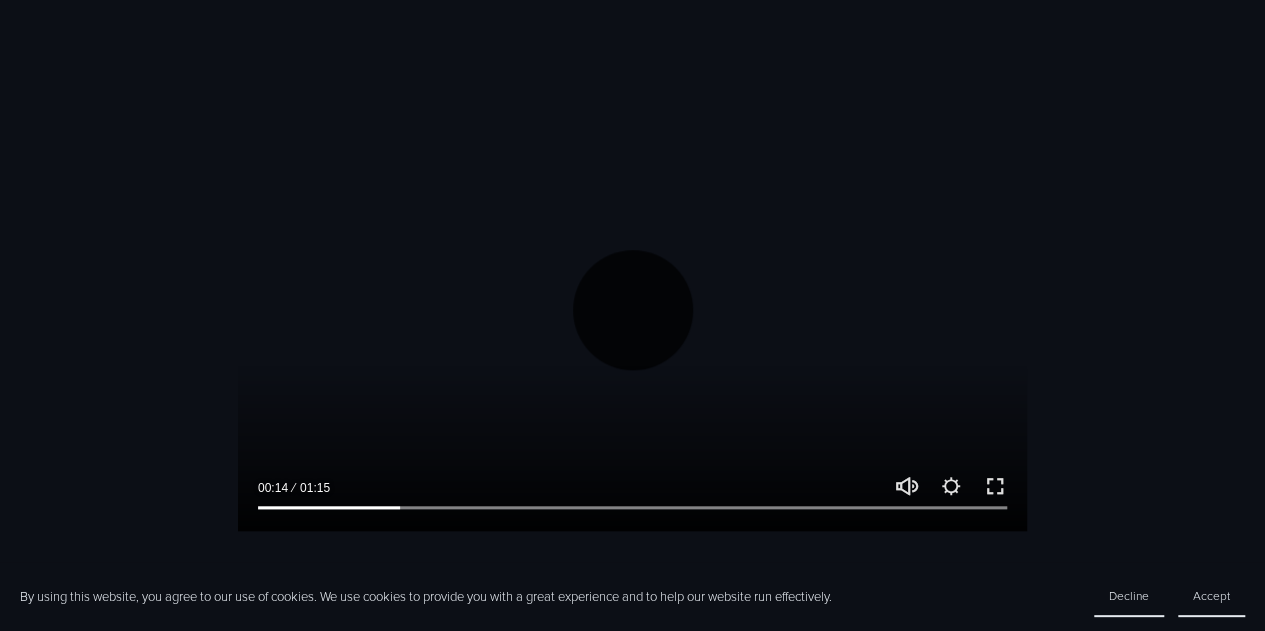 click on "Play" at bounding box center [633, 310] 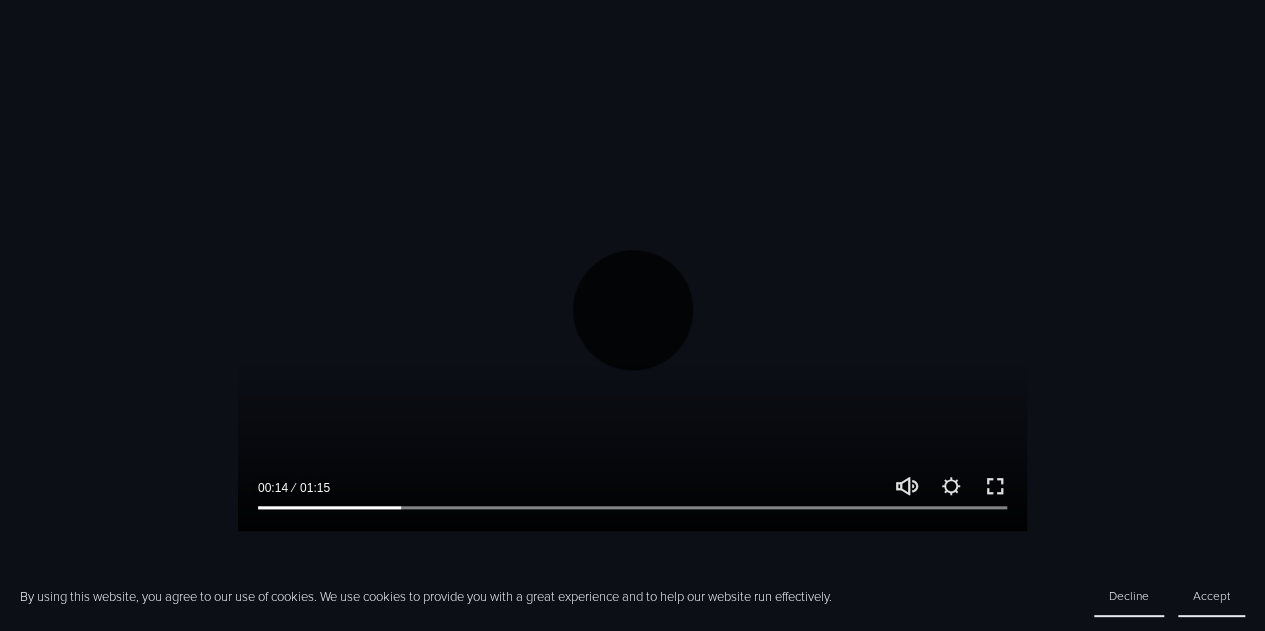 click on "Play" at bounding box center (633, 310) 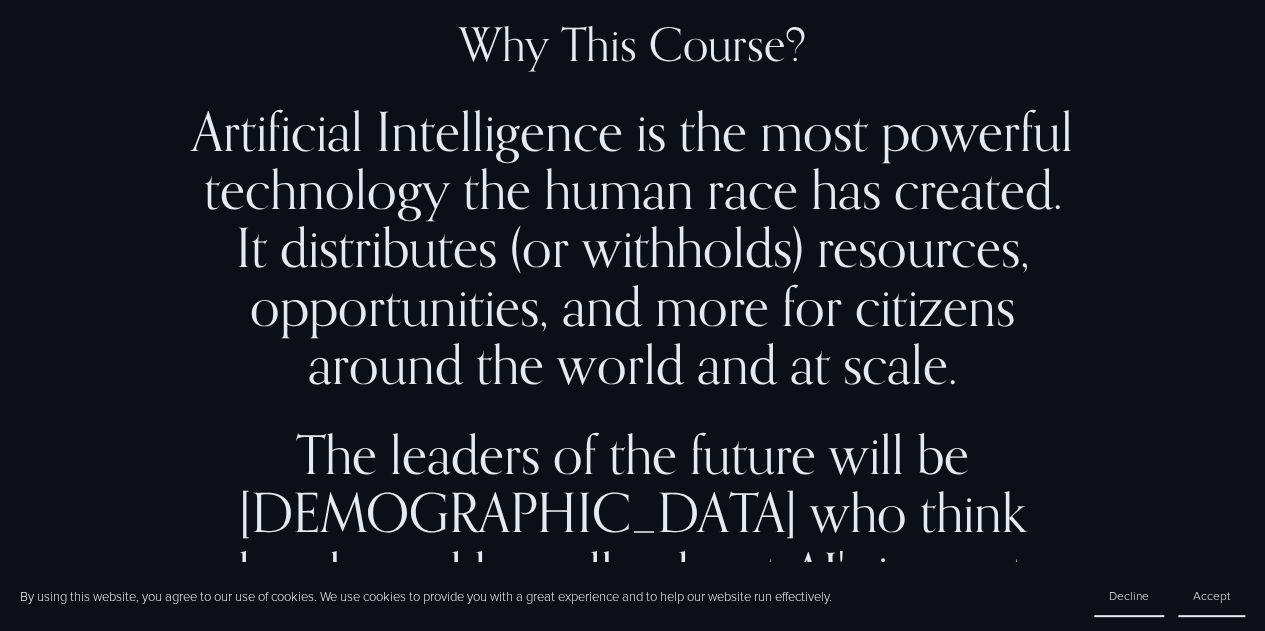 scroll, scrollTop: 1400, scrollLeft: 0, axis: vertical 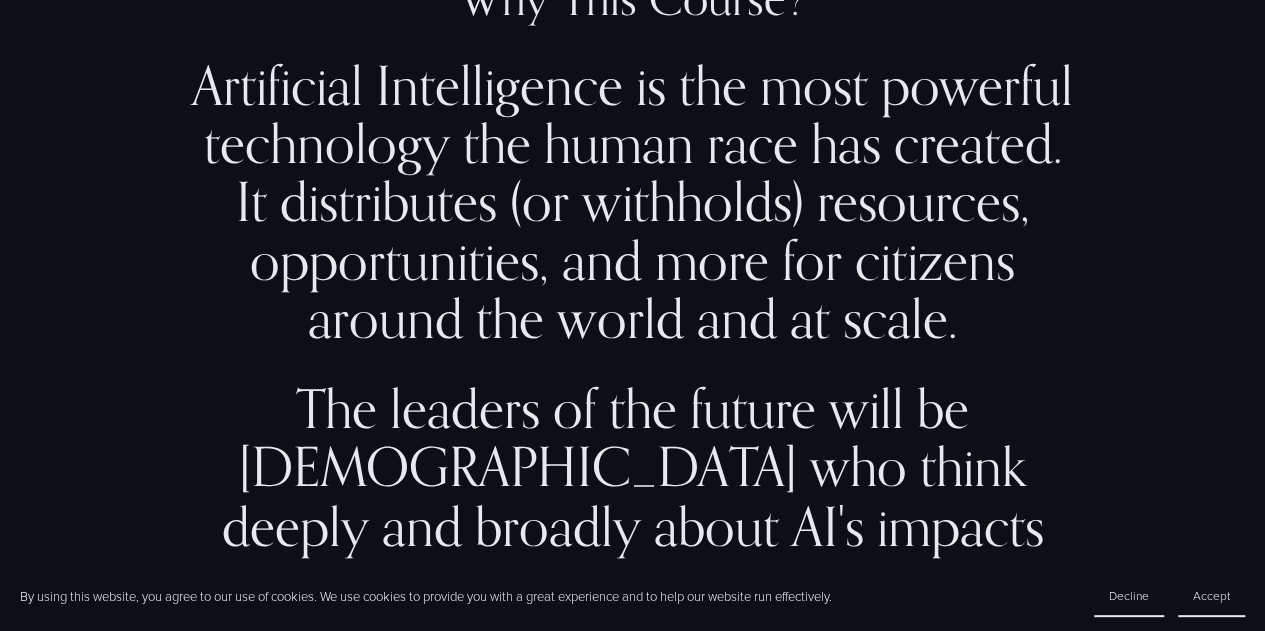 type on "***" 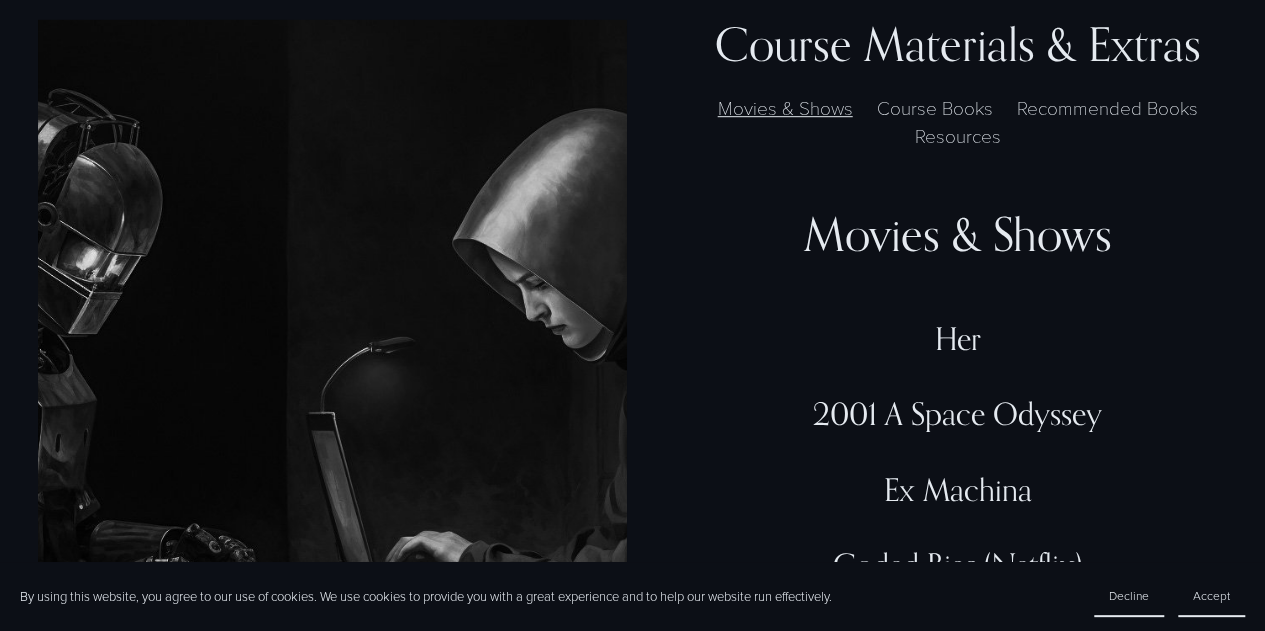 scroll, scrollTop: 4400, scrollLeft: 0, axis: vertical 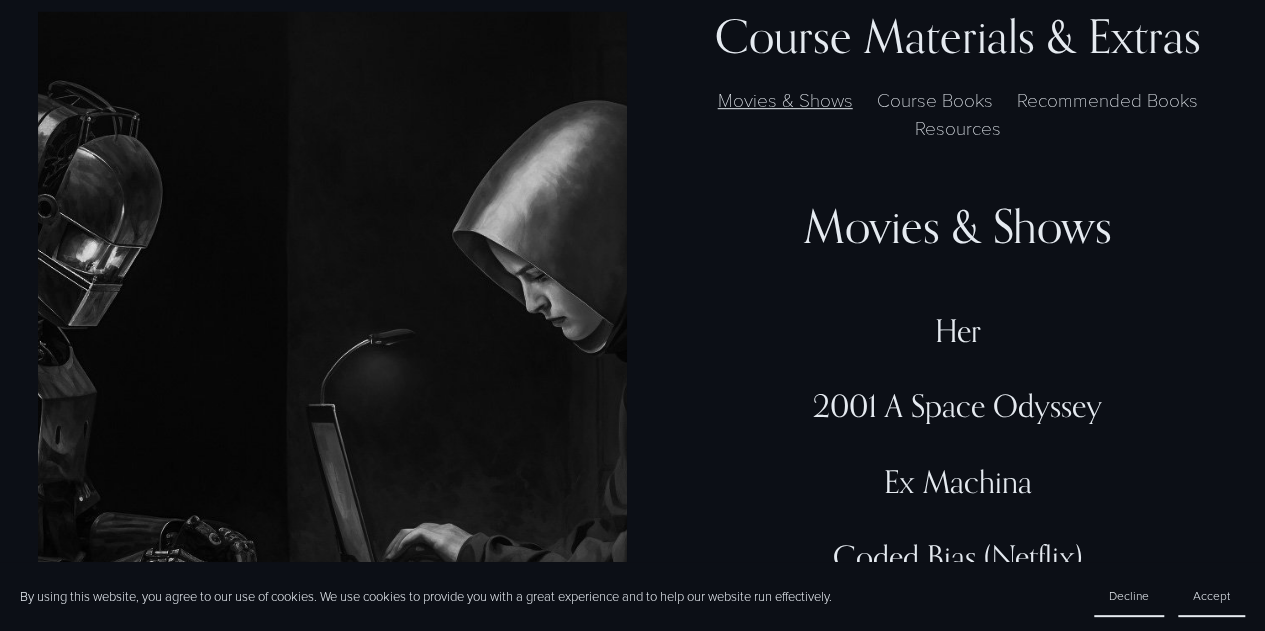 click on "Course Books" at bounding box center [934, 99] 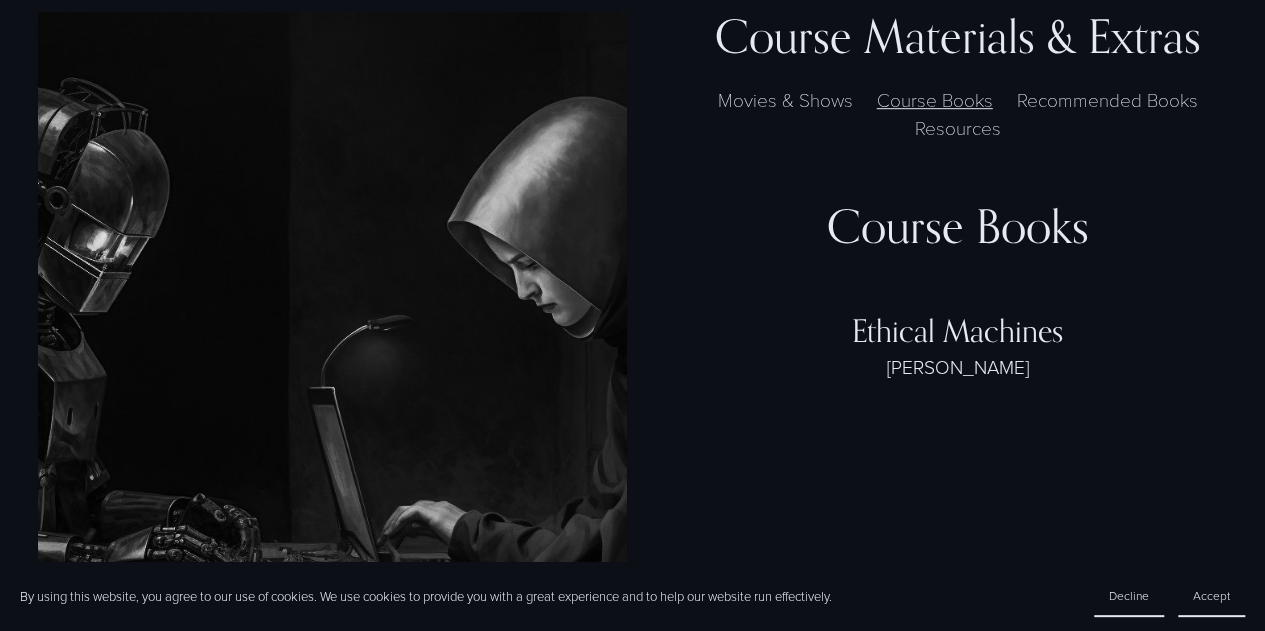 click on "Movies & Shows" at bounding box center [785, 99] 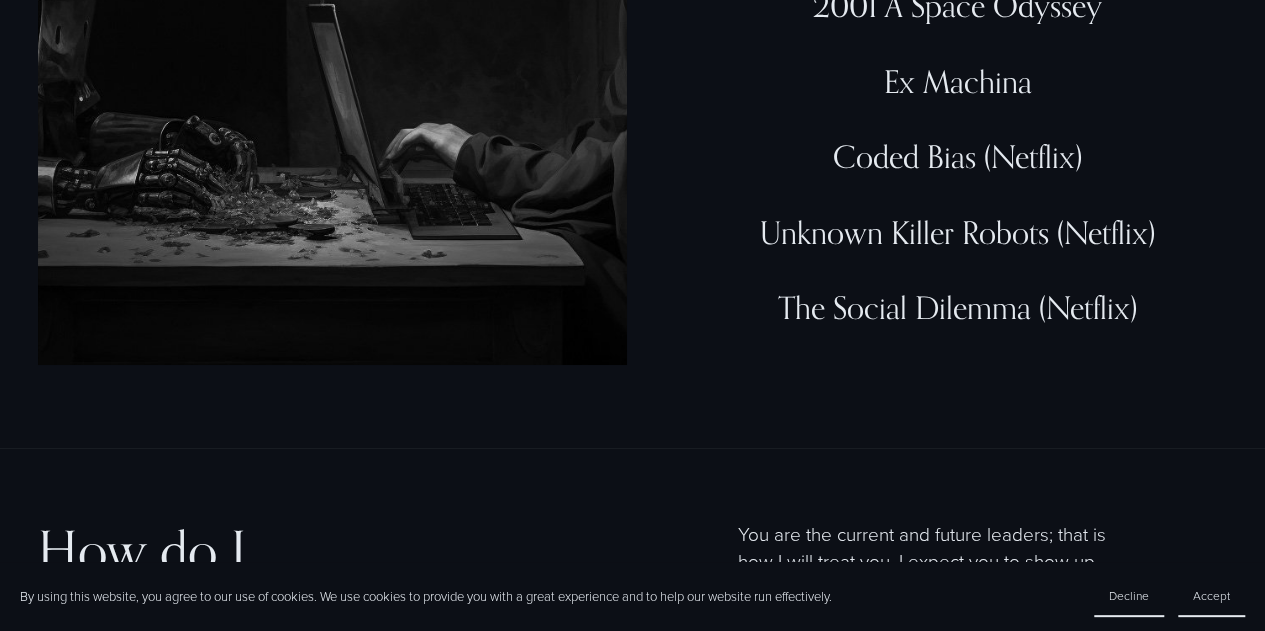 scroll, scrollTop: 4400, scrollLeft: 0, axis: vertical 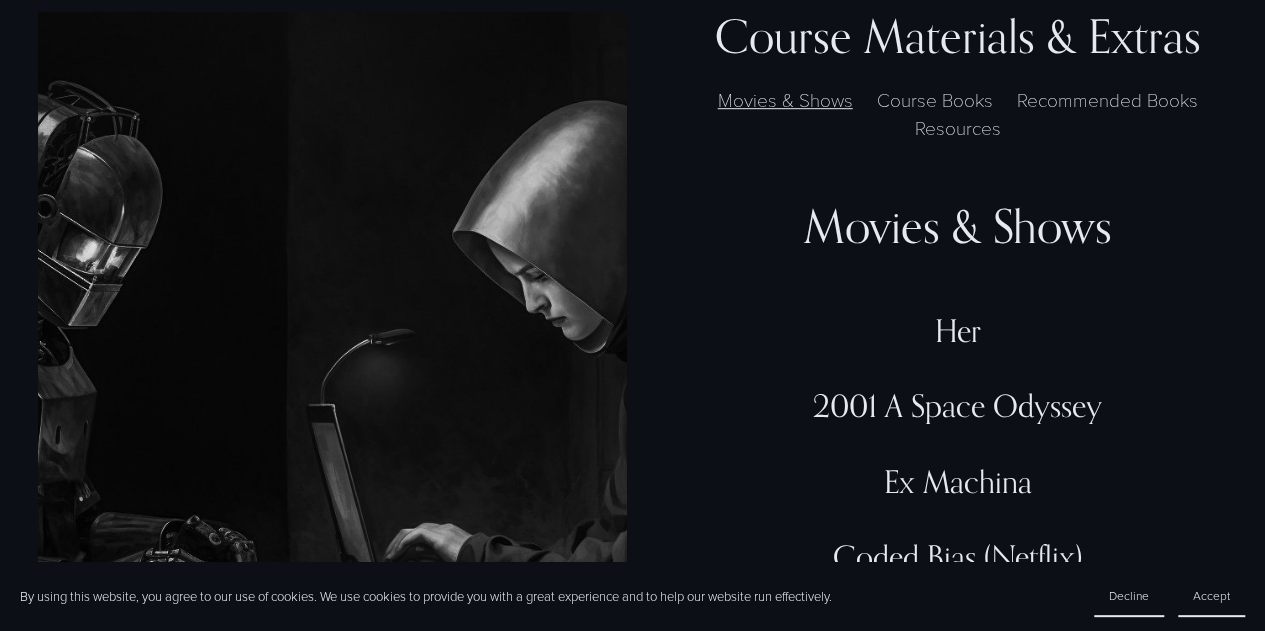 click on "Course Books" at bounding box center (934, 99) 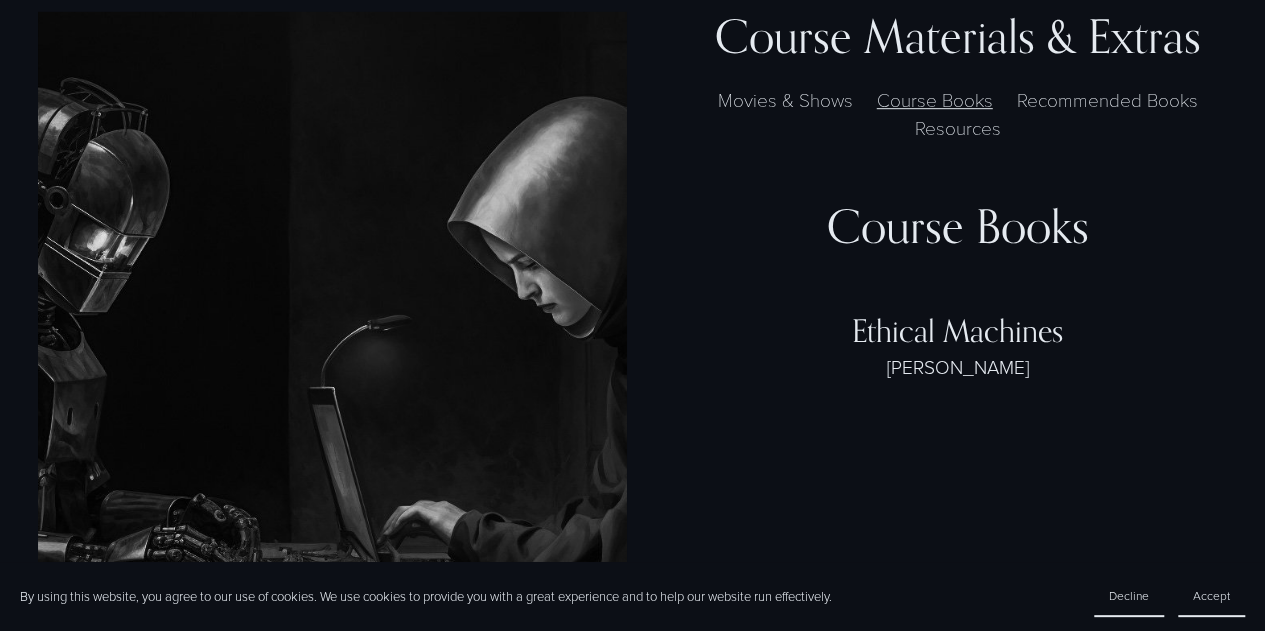 click on "Recommended Books" at bounding box center [1107, 99] 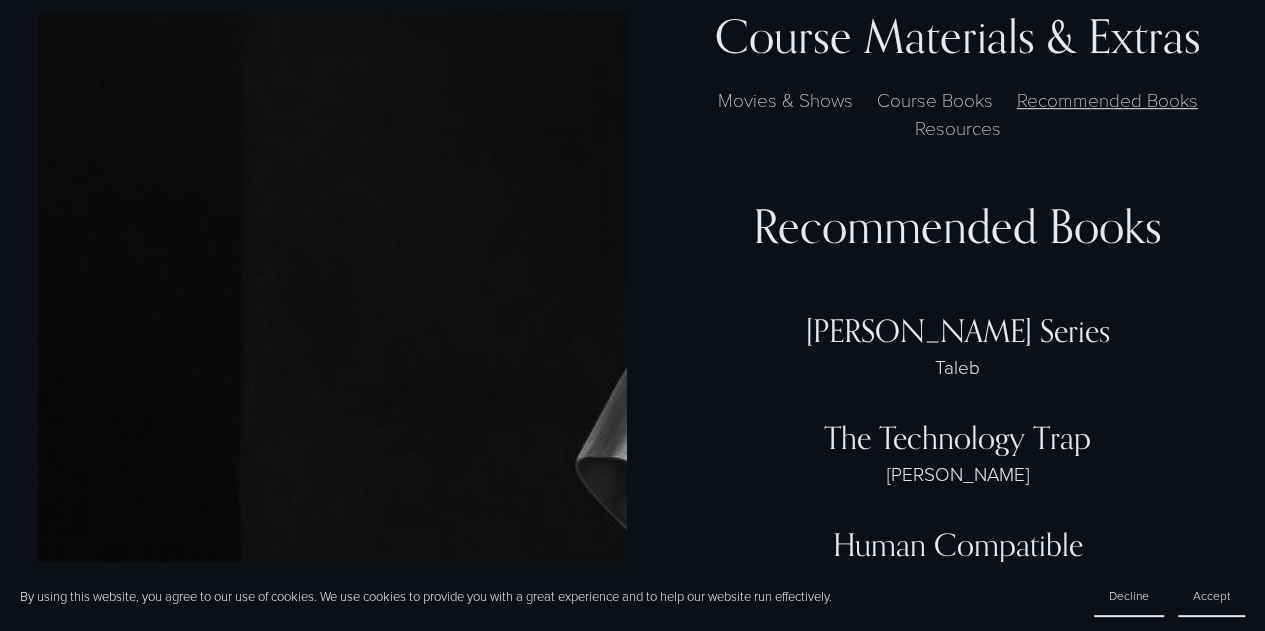 click on "Resources" at bounding box center [957, 127] 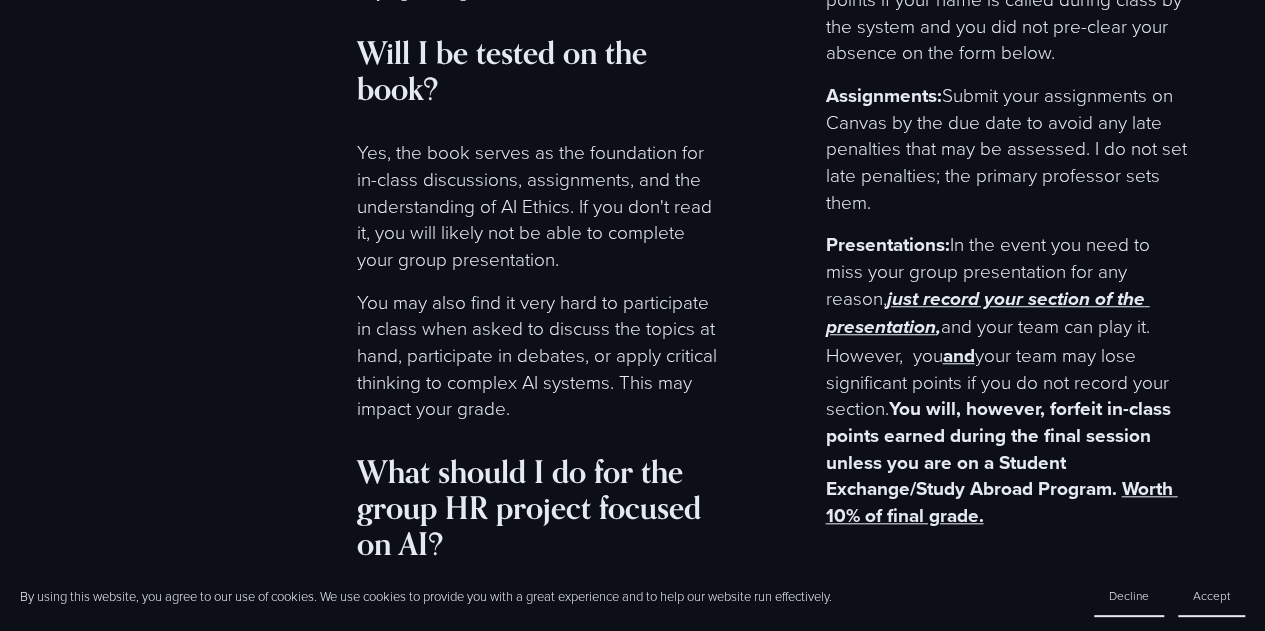 scroll, scrollTop: 8298, scrollLeft: 0, axis: vertical 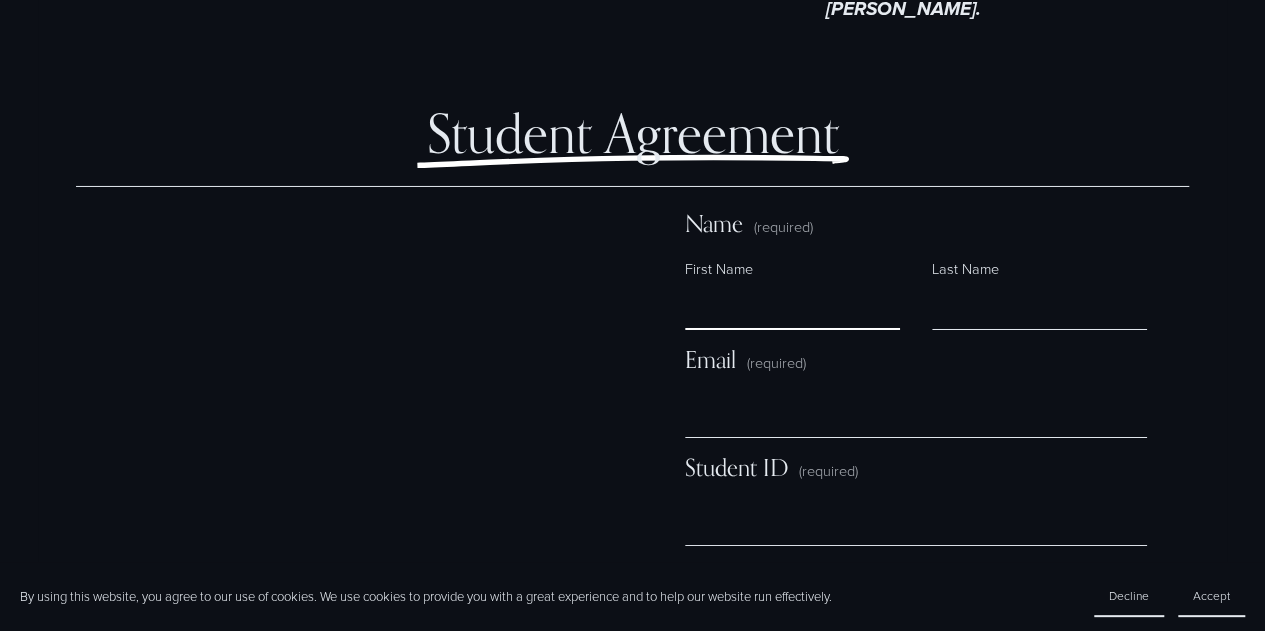 click on "First Name" at bounding box center (792, 306) 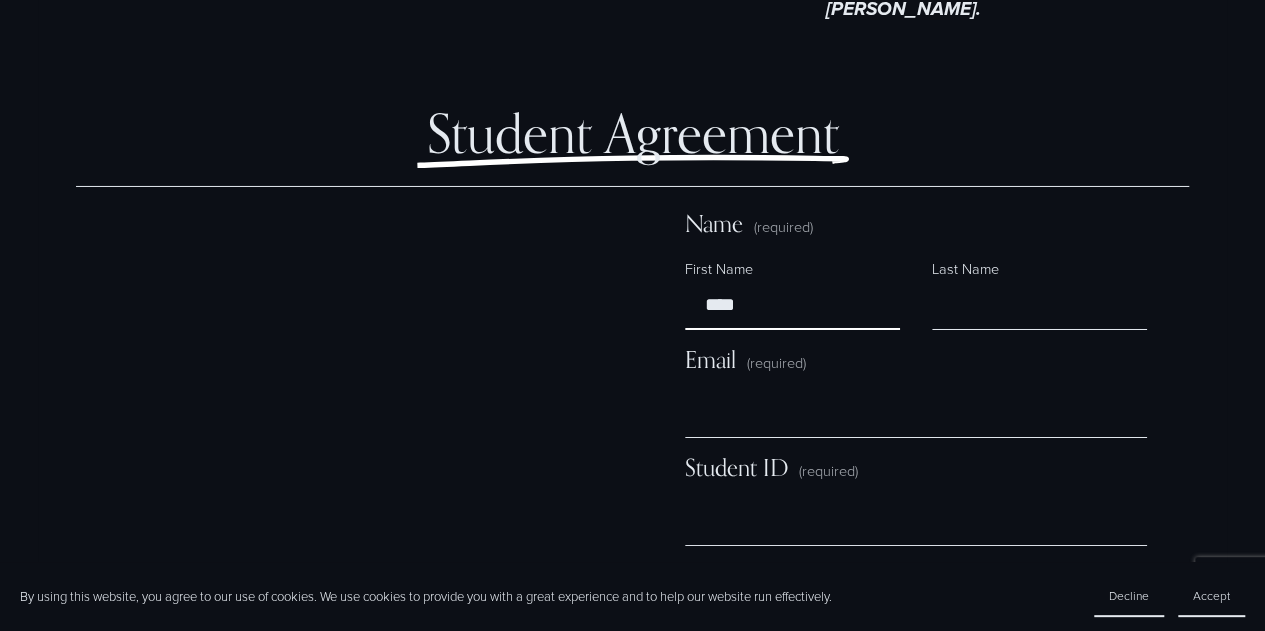 type on "****" 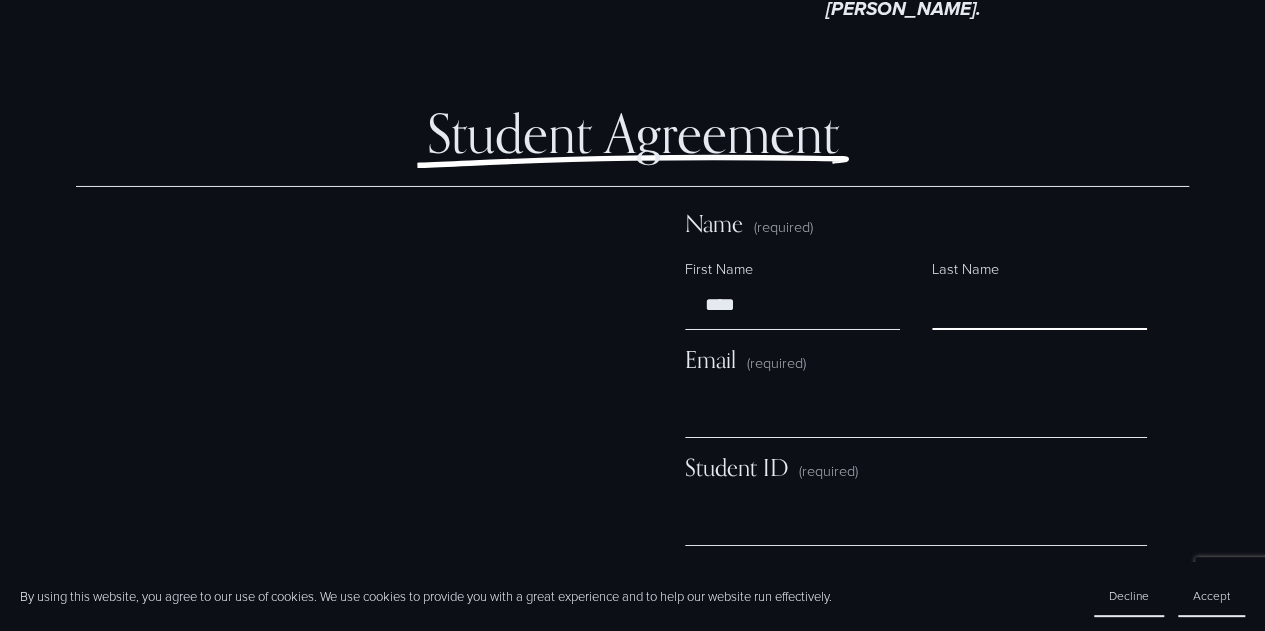 click on "Last Name" at bounding box center [1039, 306] 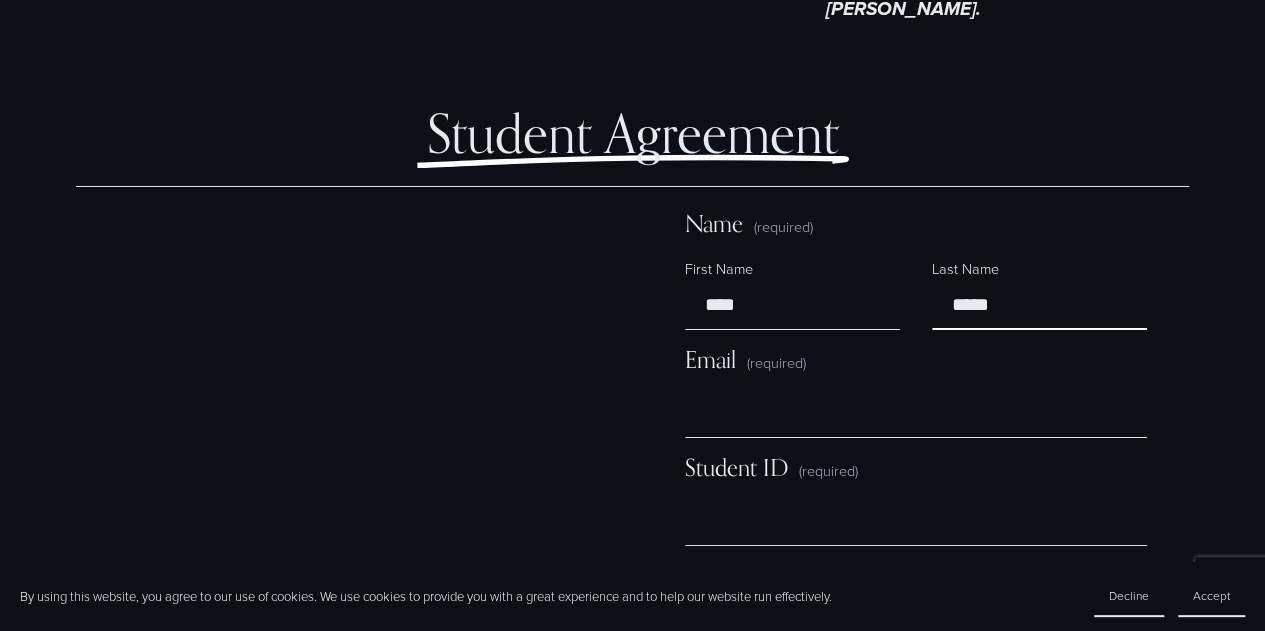 type on "*****" 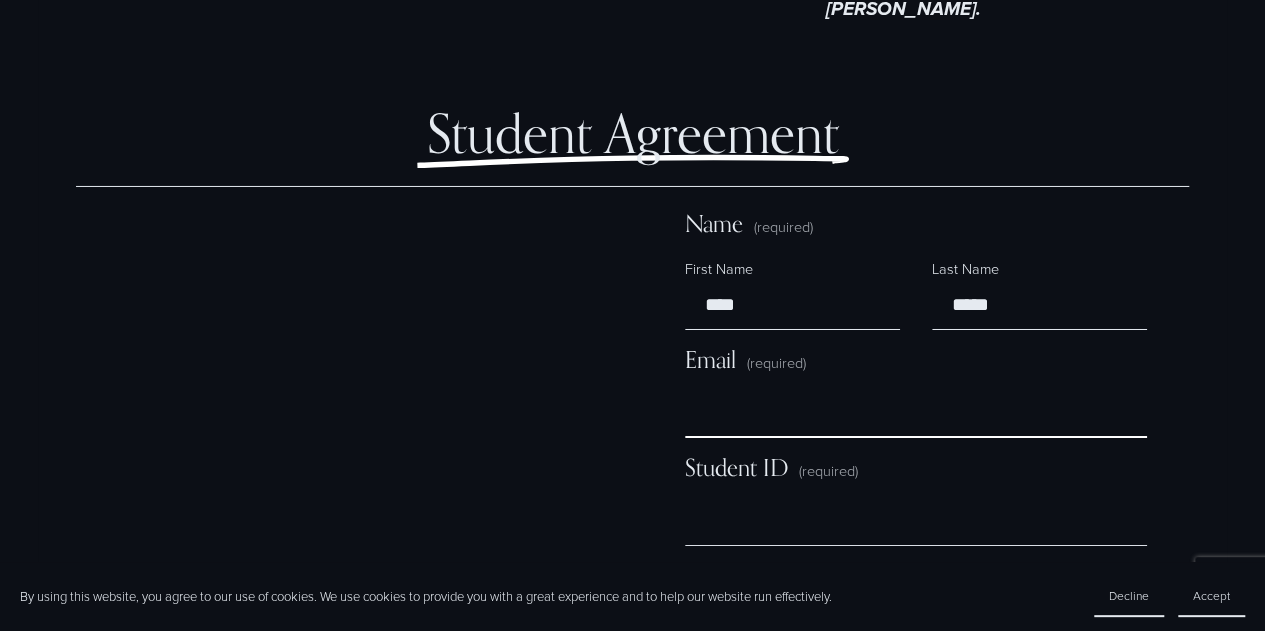 click on "Email (required)" at bounding box center [916, 414] 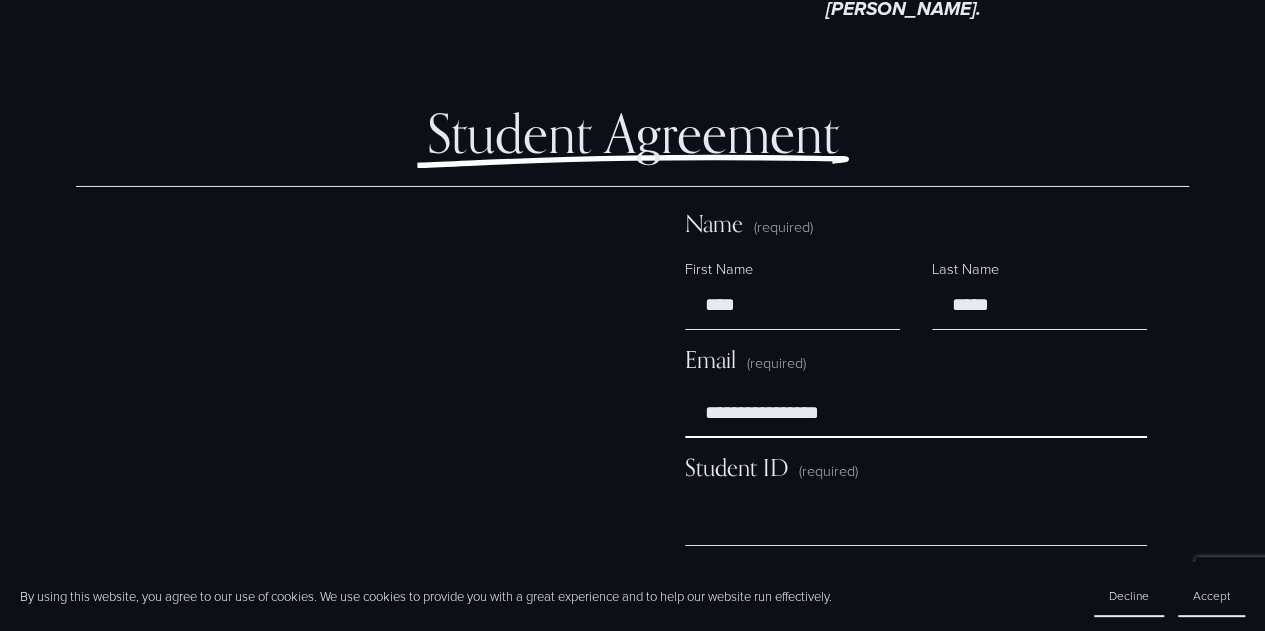 type on "**********" 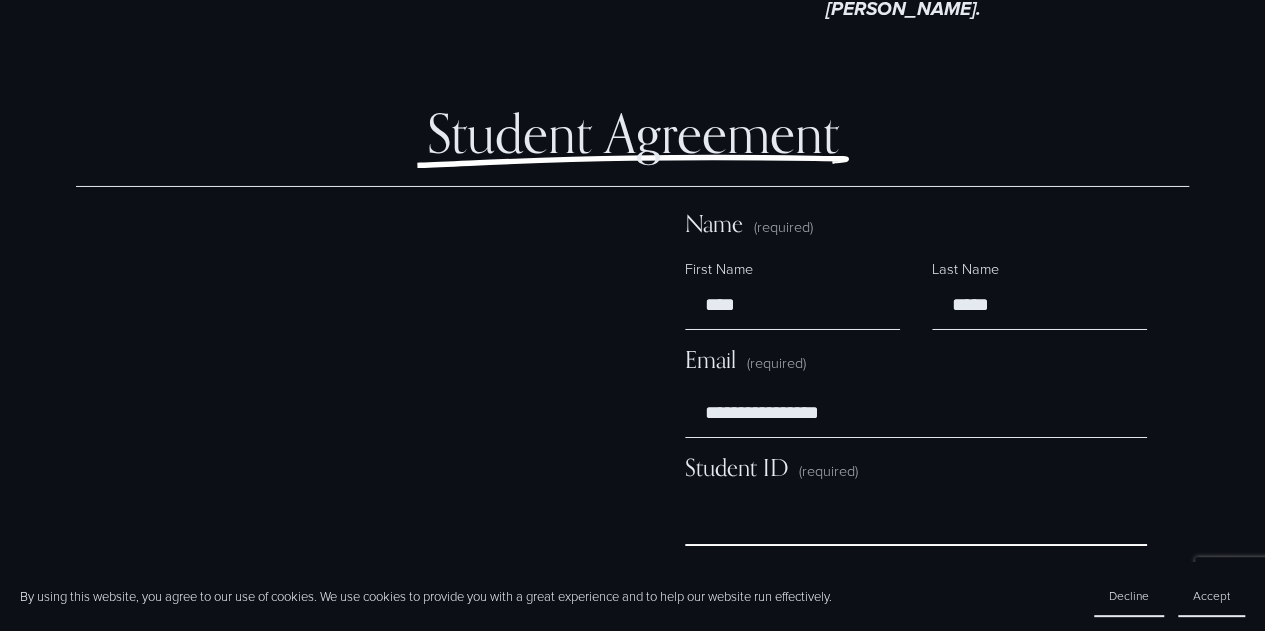 click on "Student ID (required)" at bounding box center [916, 522] 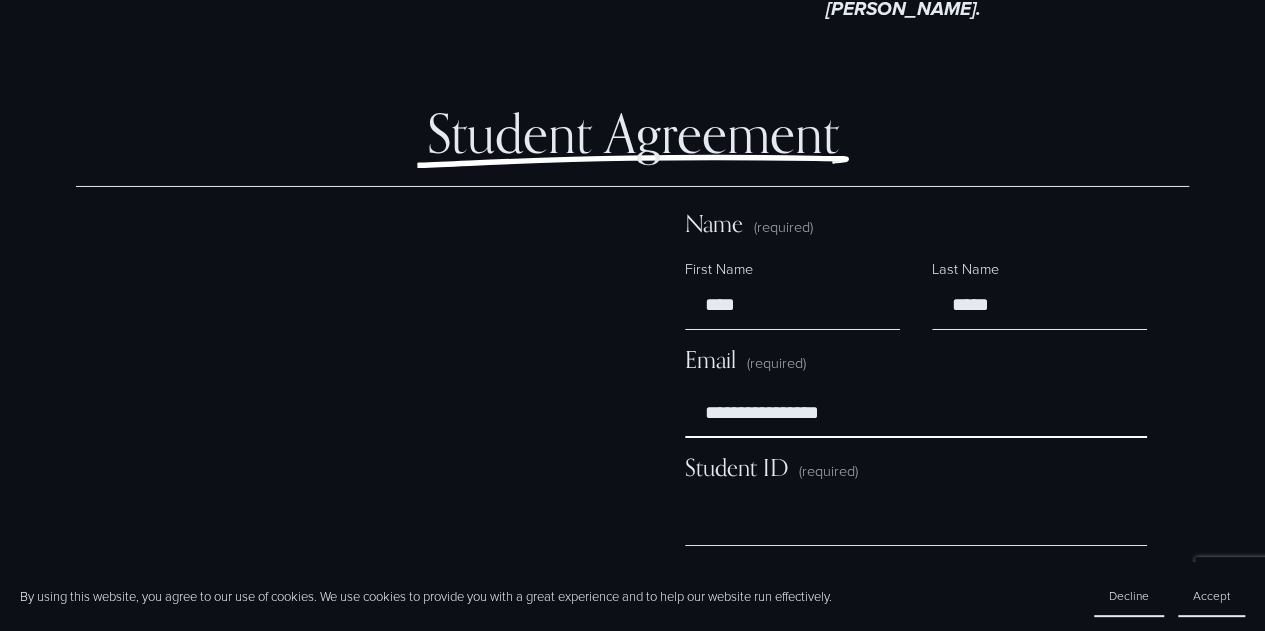 drag, startPoint x: 790, startPoint y: 401, endPoint x: 706, endPoint y: 401, distance: 84 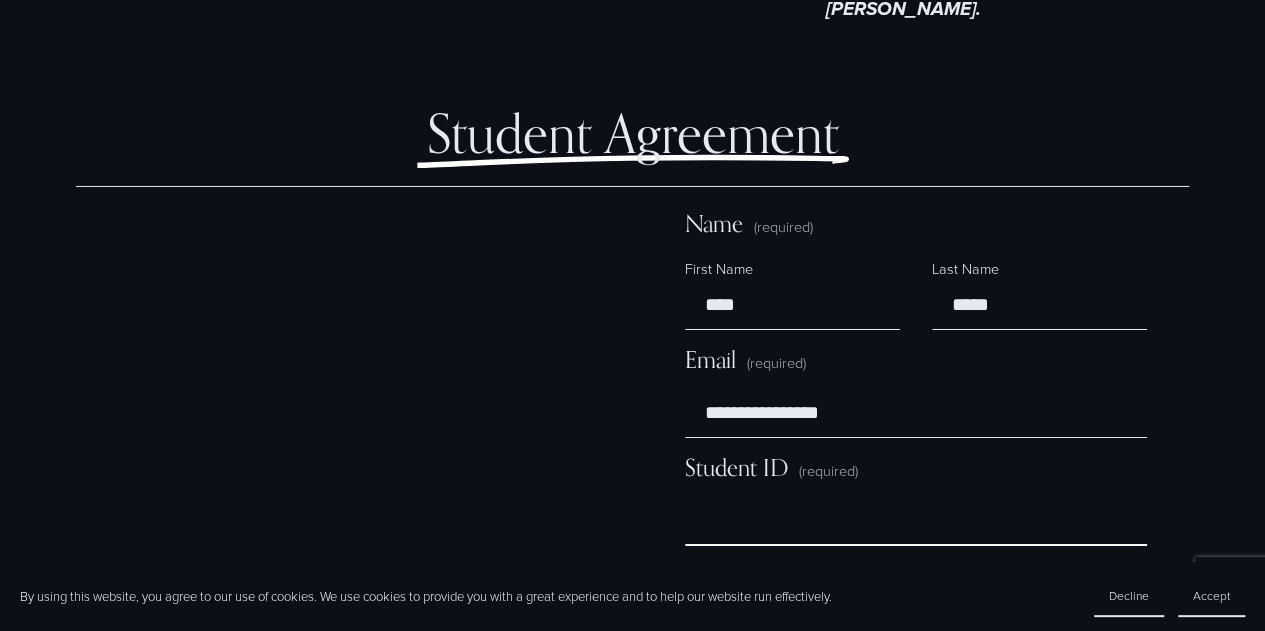 click on "Student ID (required)" at bounding box center (916, 522) 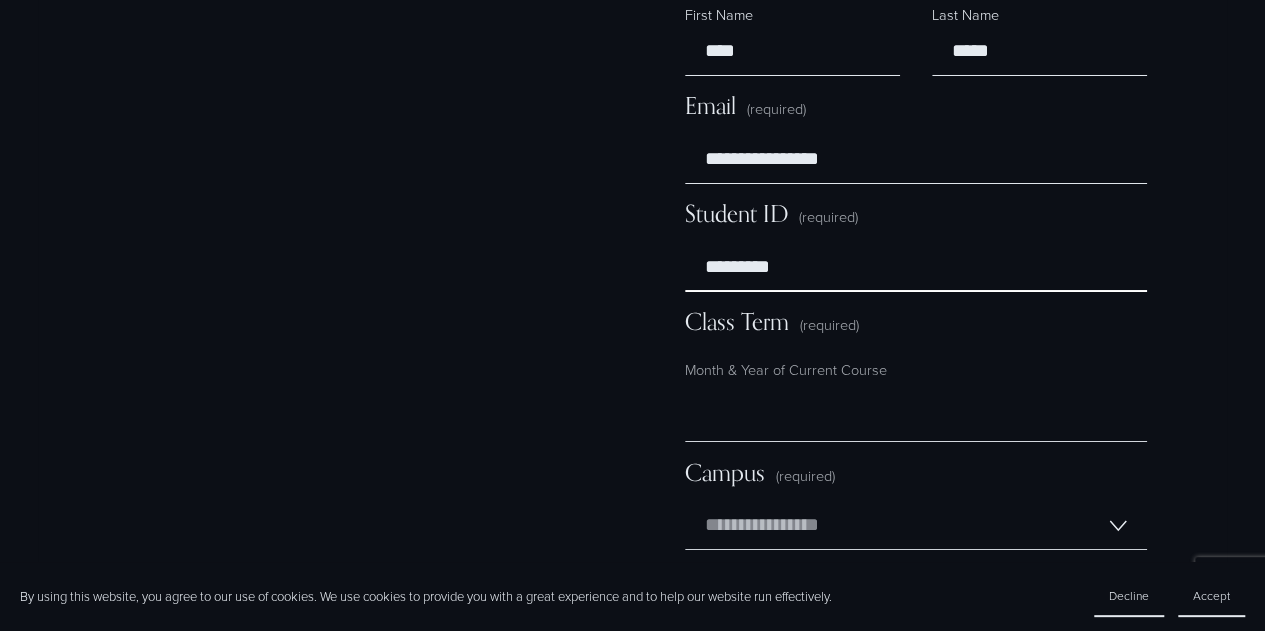 scroll, scrollTop: 11298, scrollLeft: 0, axis: vertical 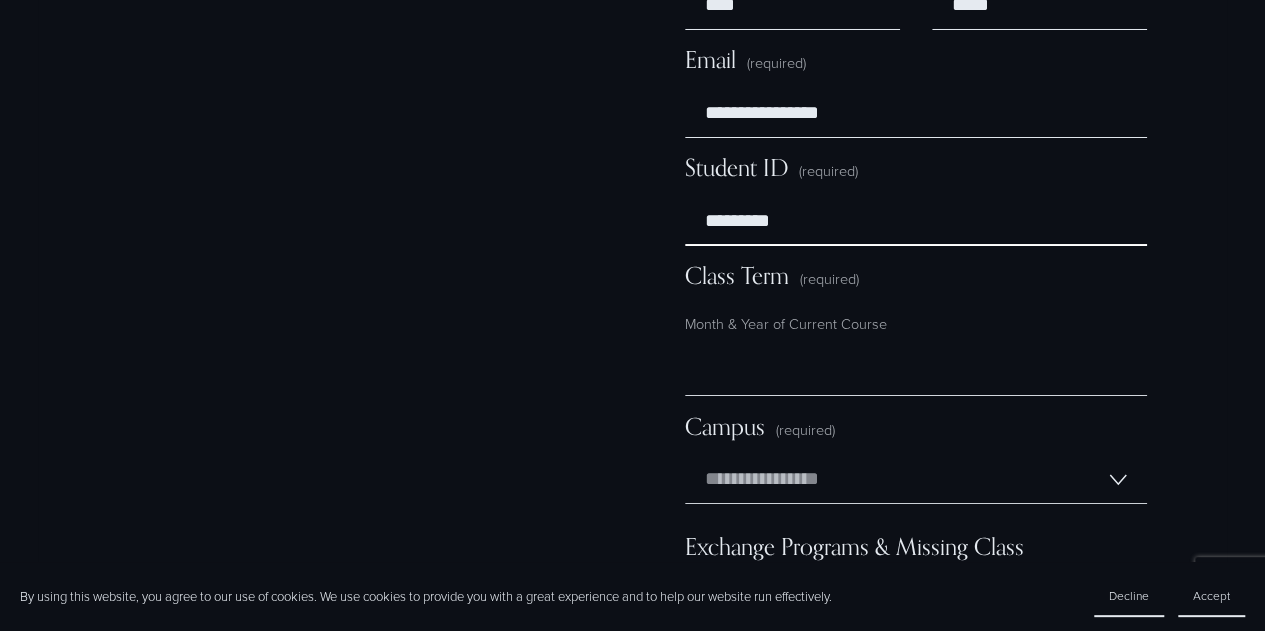 type on "*********" 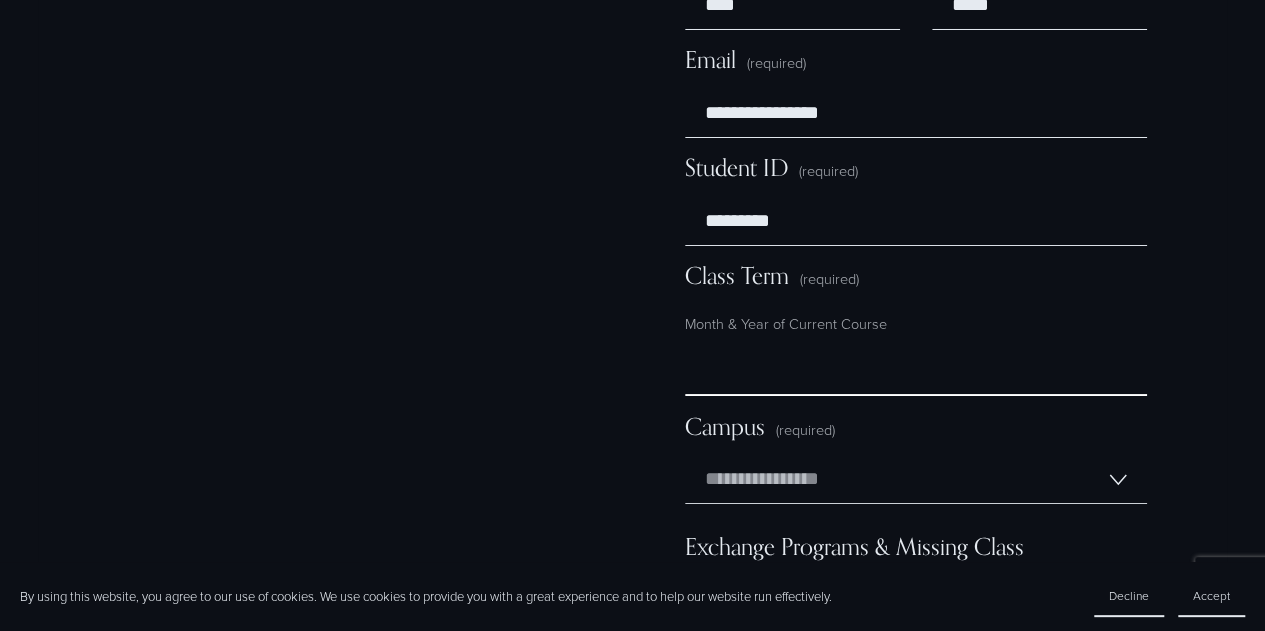 click on "Class Term  (required)" at bounding box center (916, 372) 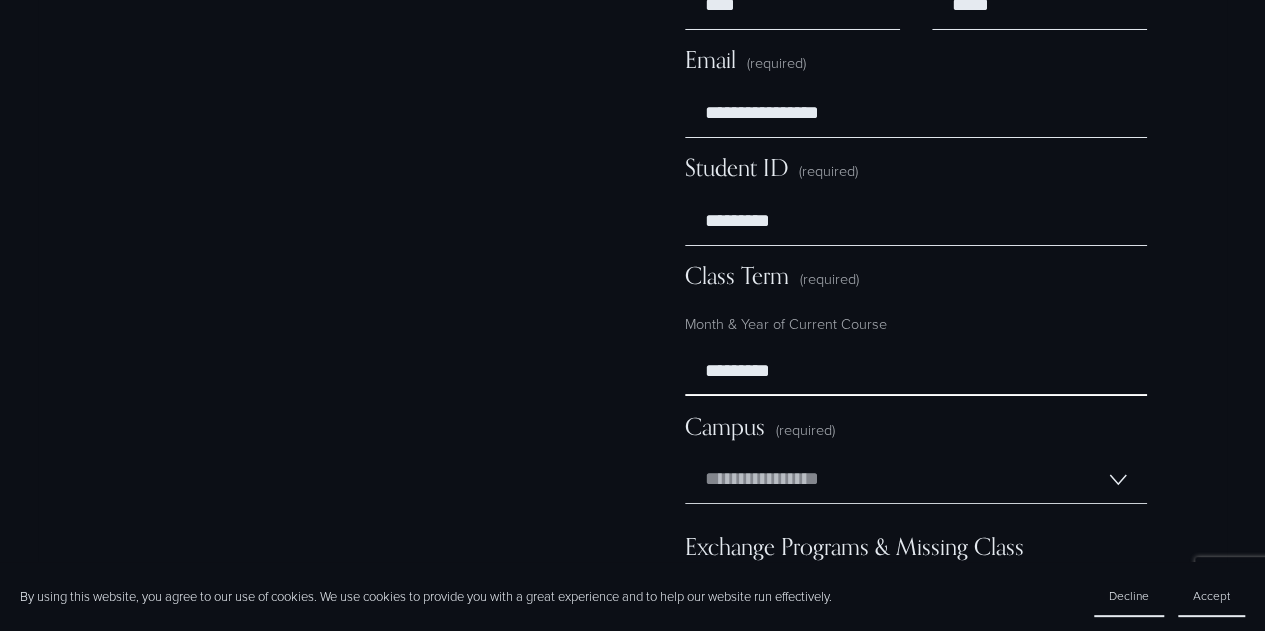 type on "*********" 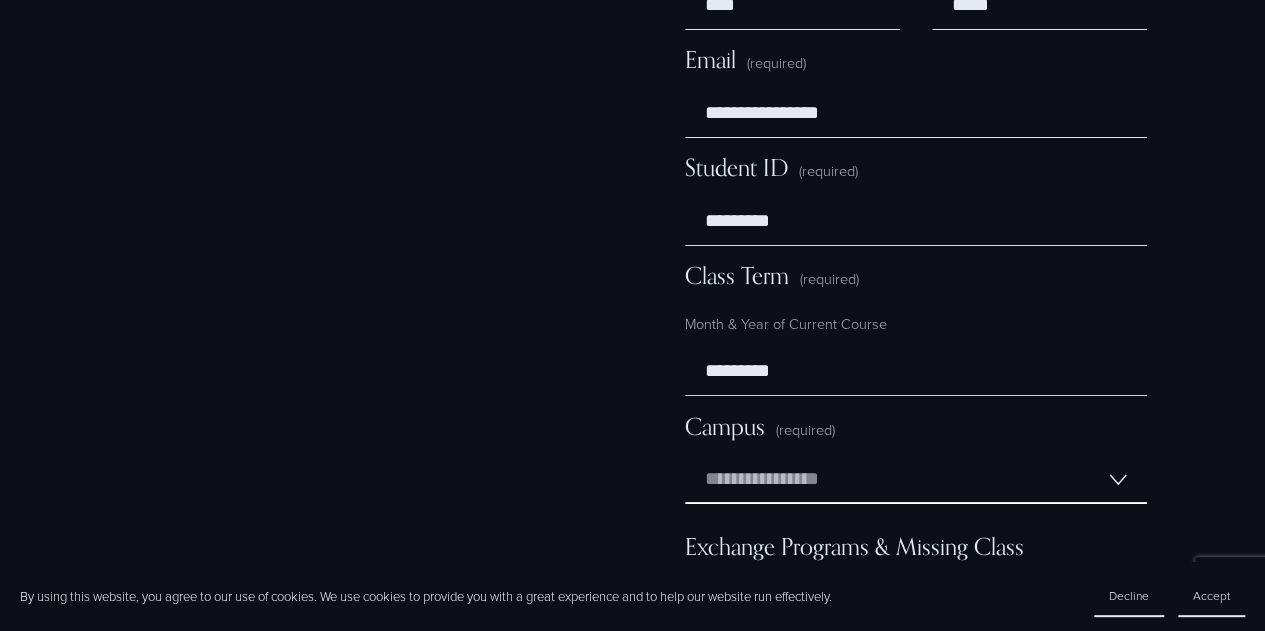 click on "**********" at bounding box center [916, 480] 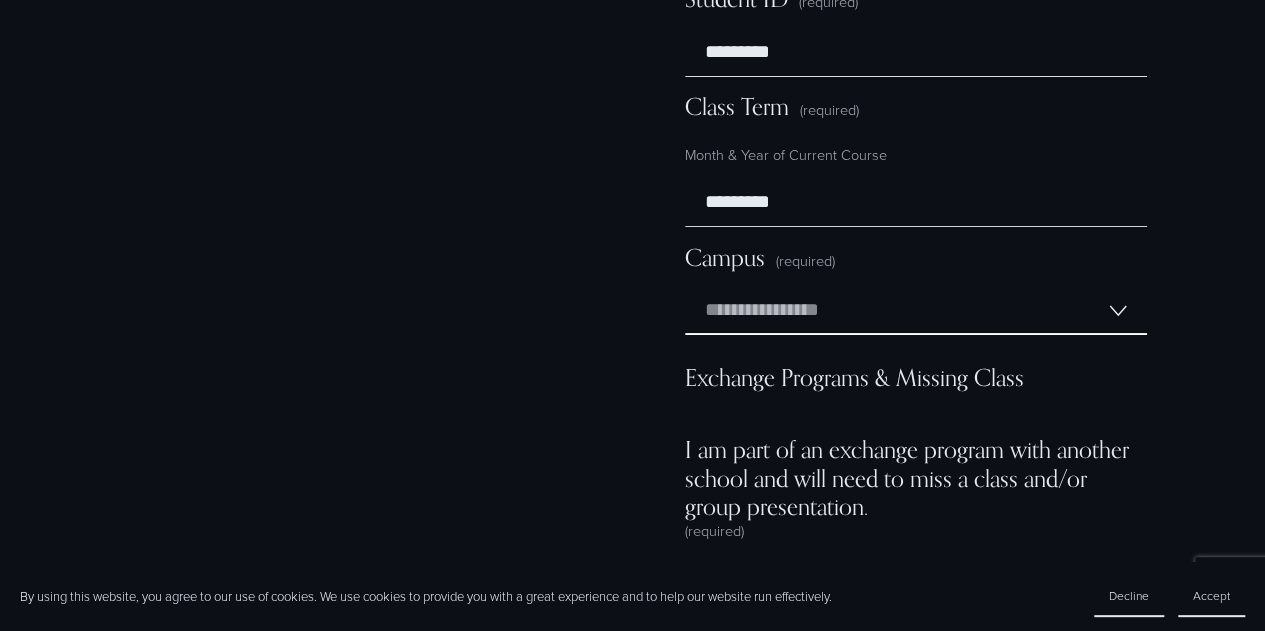 scroll, scrollTop: 11498, scrollLeft: 0, axis: vertical 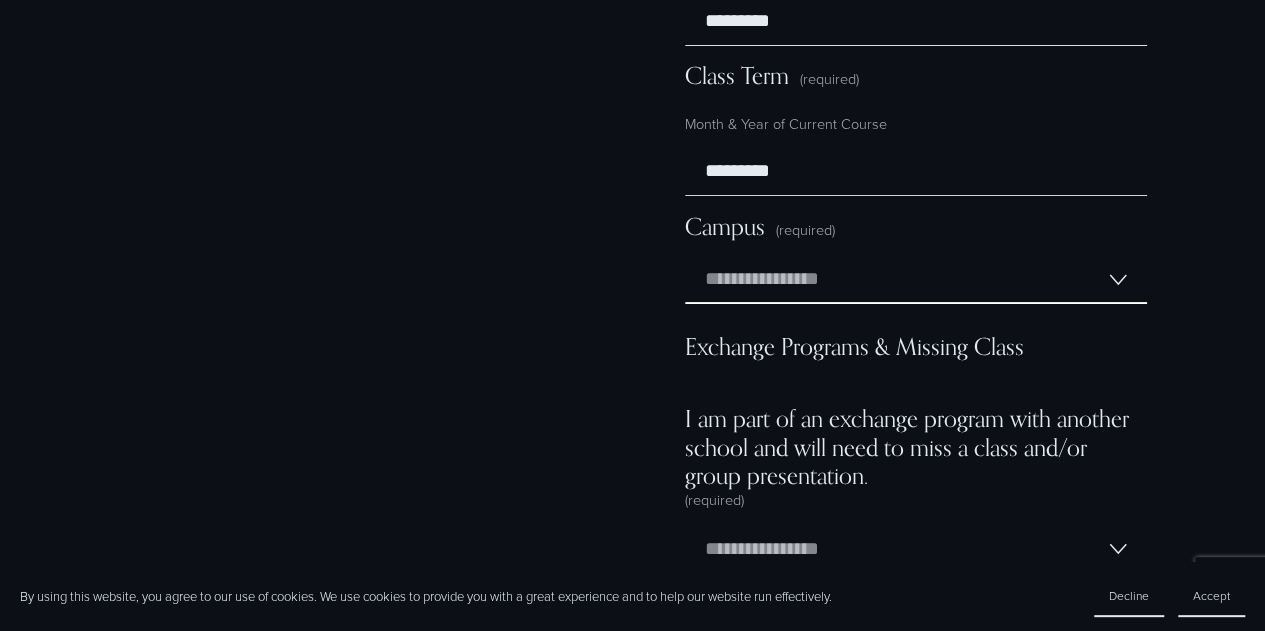 click on "**********" at bounding box center [916, 280] 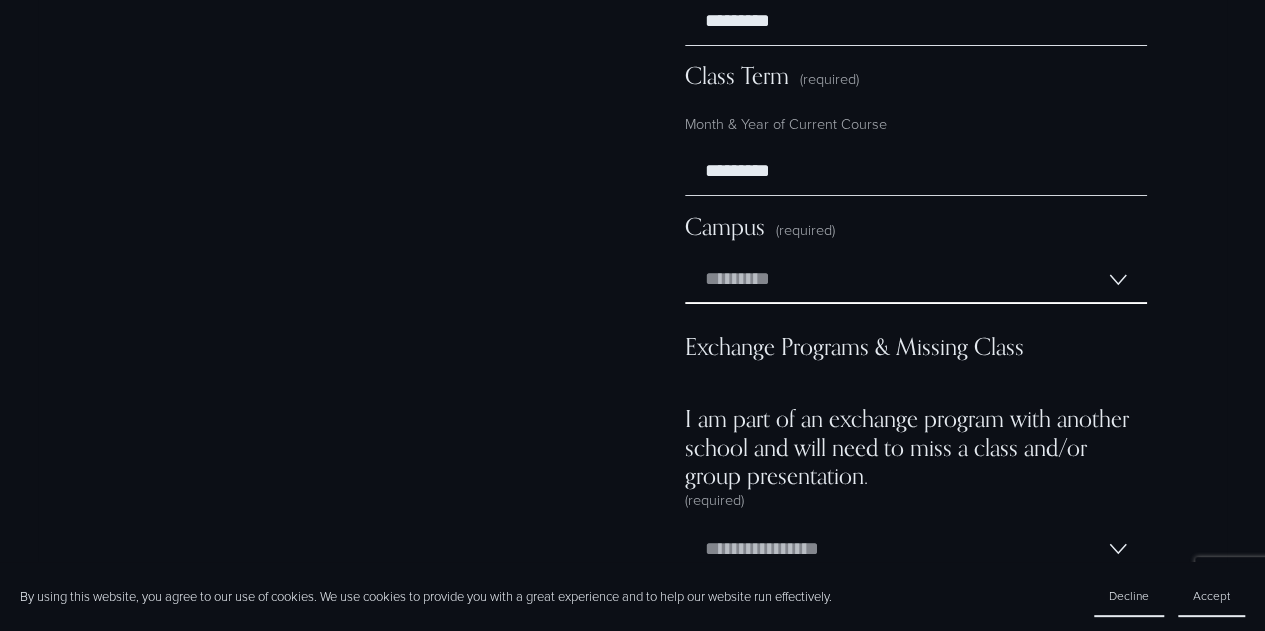 click on "**********" at bounding box center (916, 280) 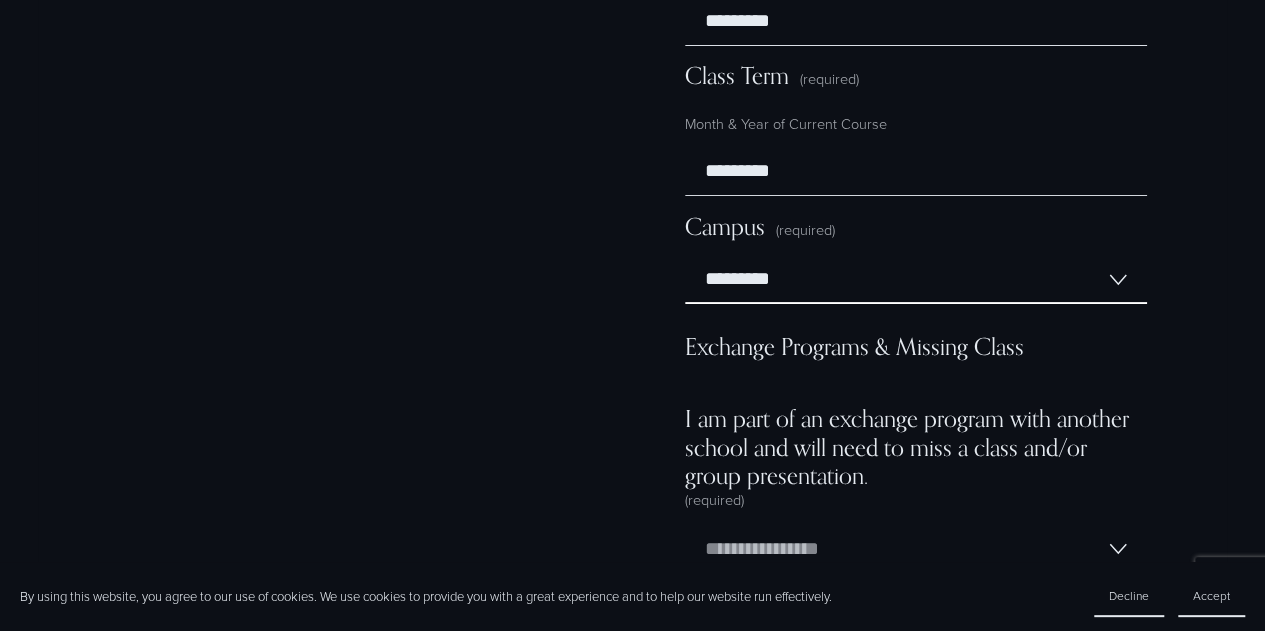 scroll, scrollTop: 11598, scrollLeft: 0, axis: vertical 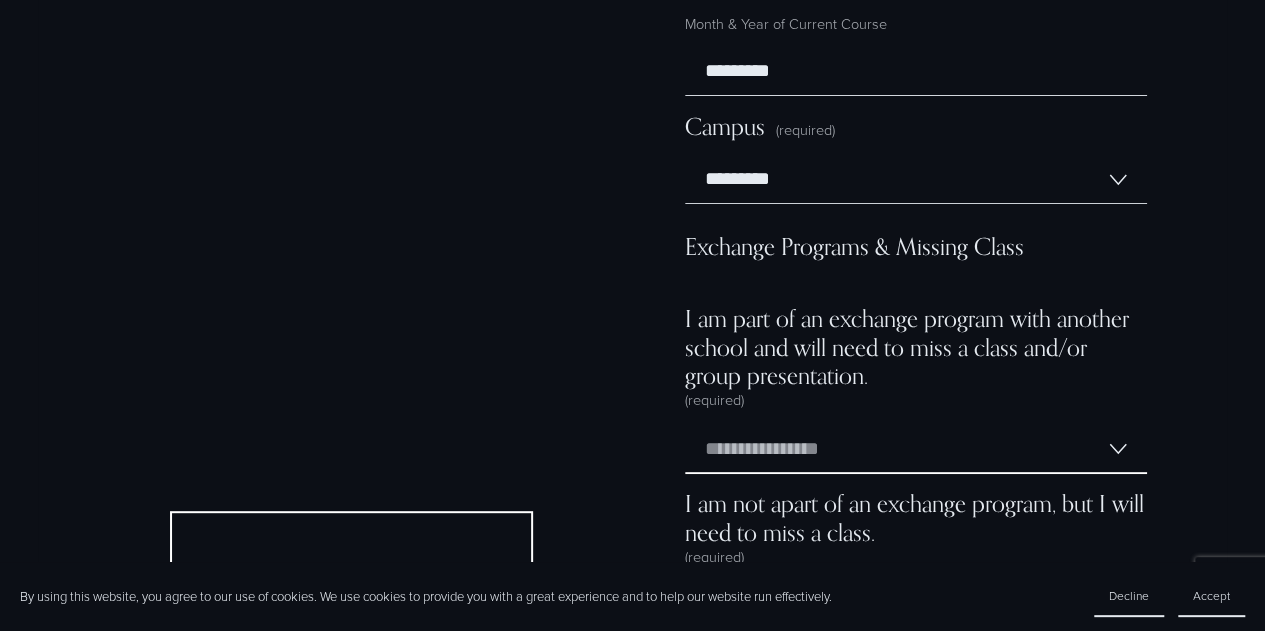 click on "**********" at bounding box center (916, 450) 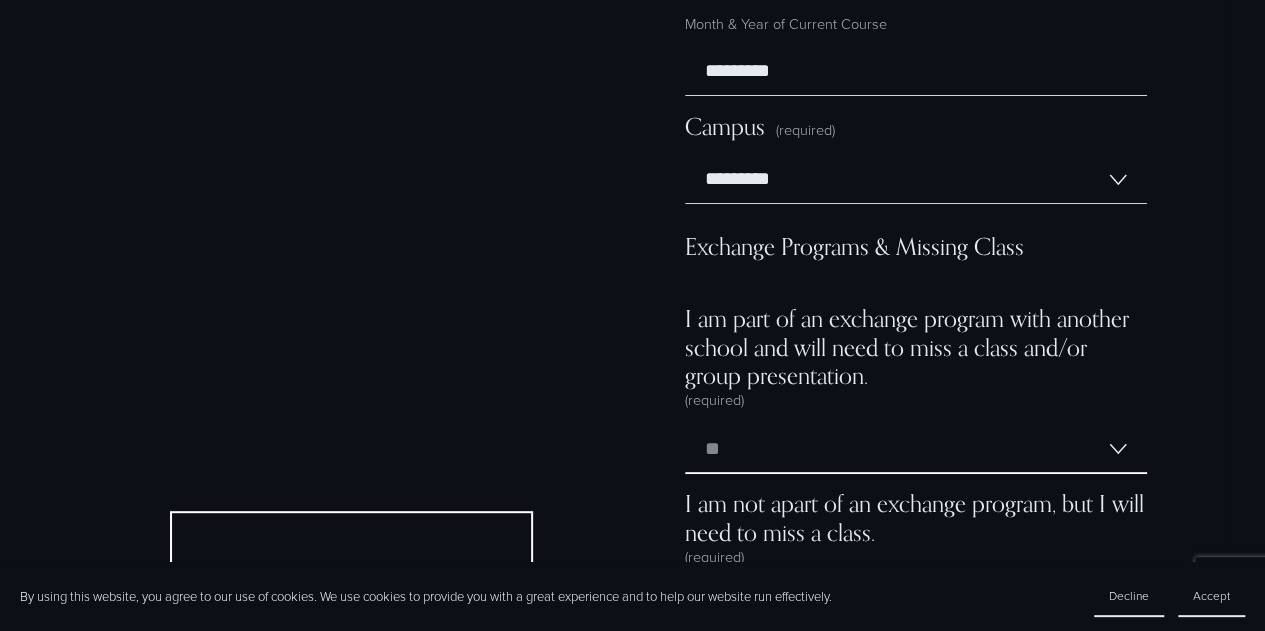click on "**********" at bounding box center [916, 450] 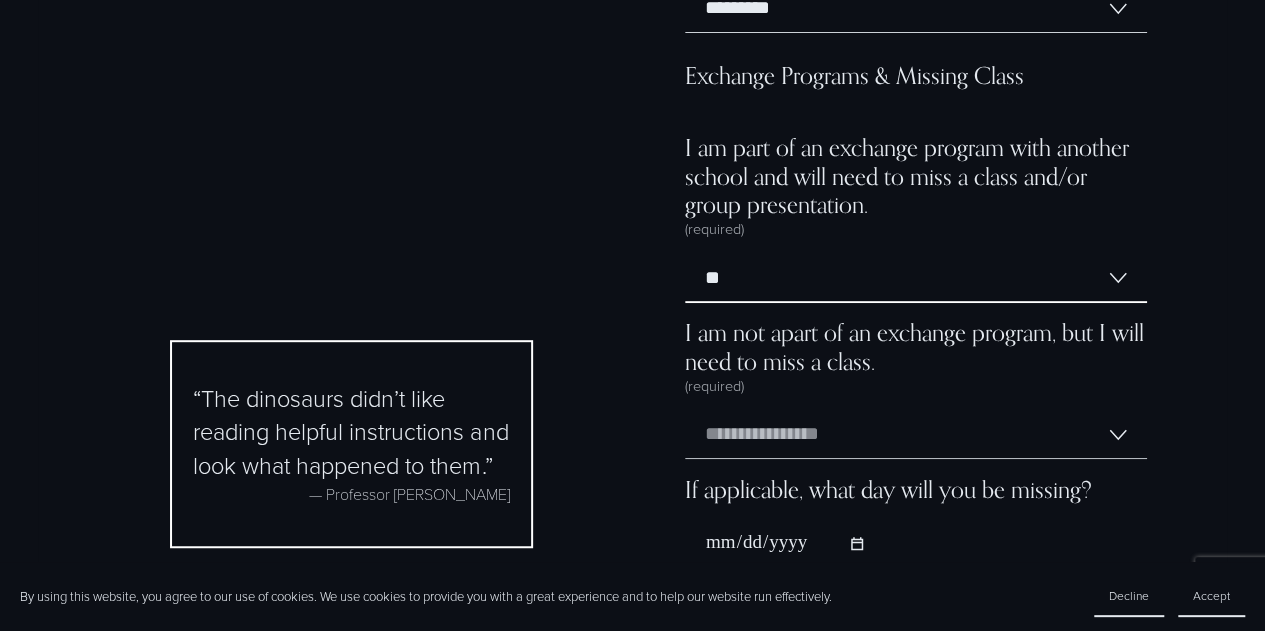 scroll, scrollTop: 11798, scrollLeft: 0, axis: vertical 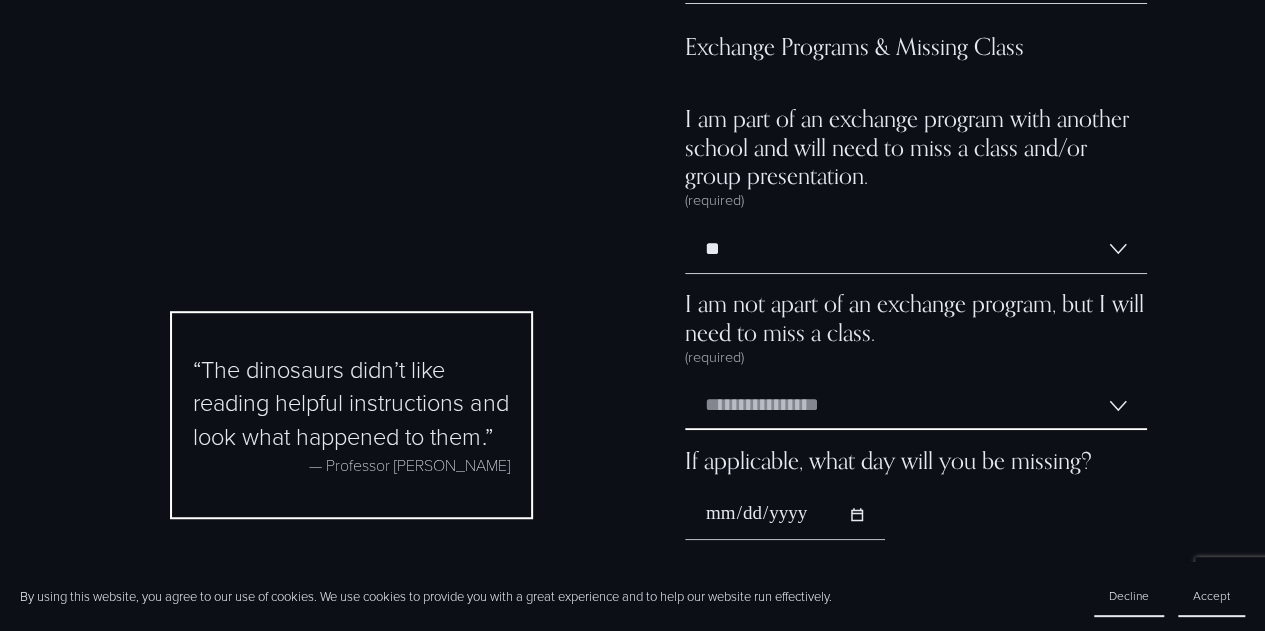 click on "**********" at bounding box center [916, 406] 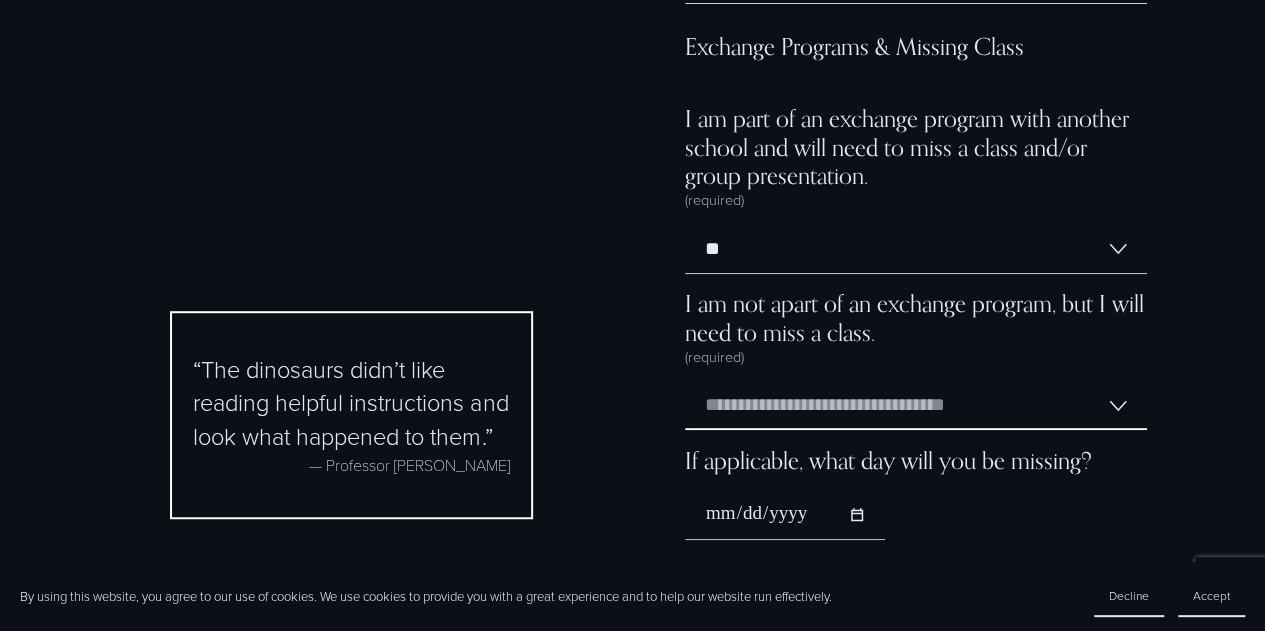 click on "**********" at bounding box center [916, 406] 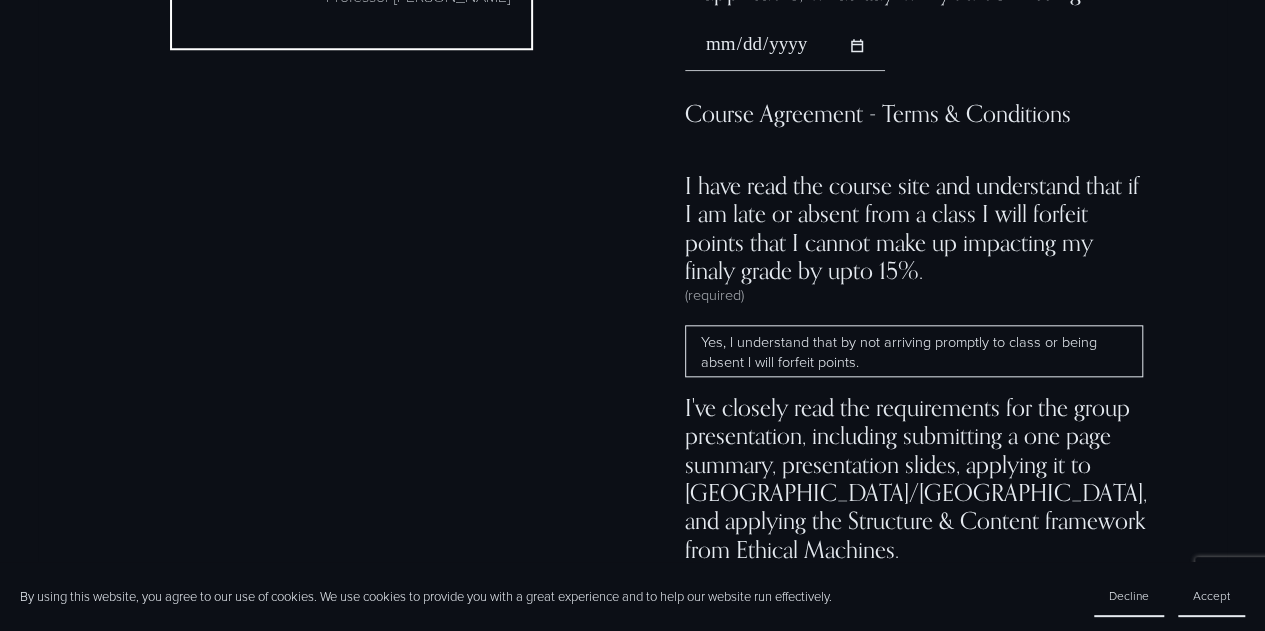 scroll, scrollTop: 12298, scrollLeft: 0, axis: vertical 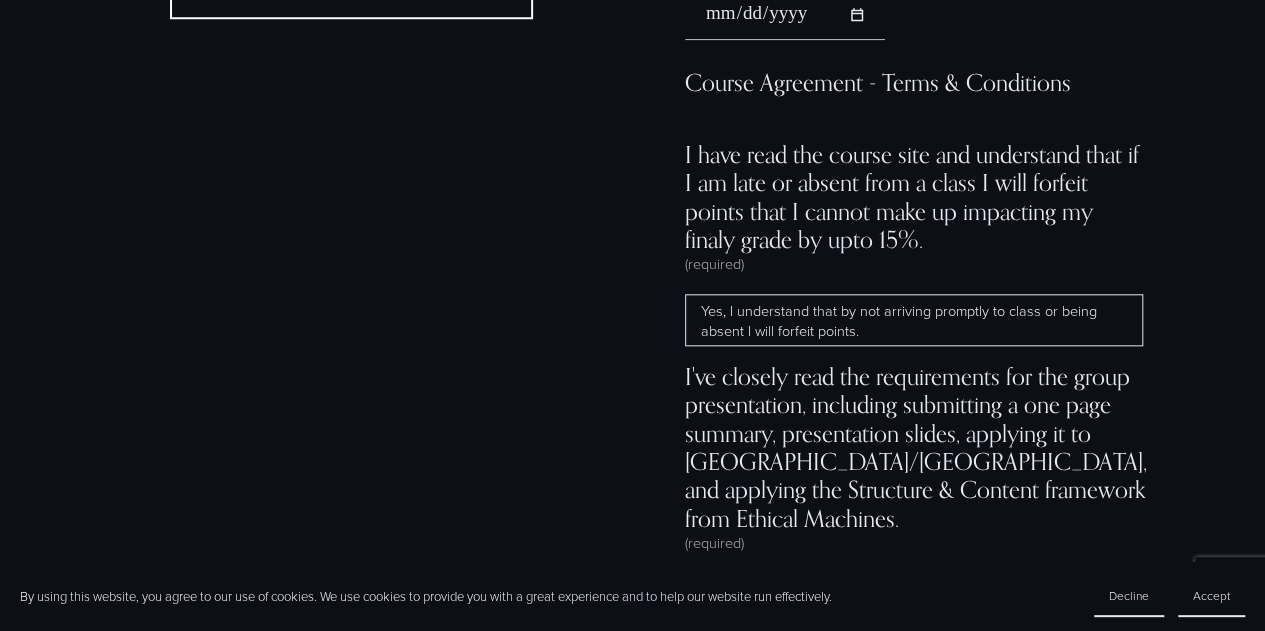 click on "Yes, I understand that by not arriving promptly to class or being absent I will forfeit points." at bounding box center [914, 320] 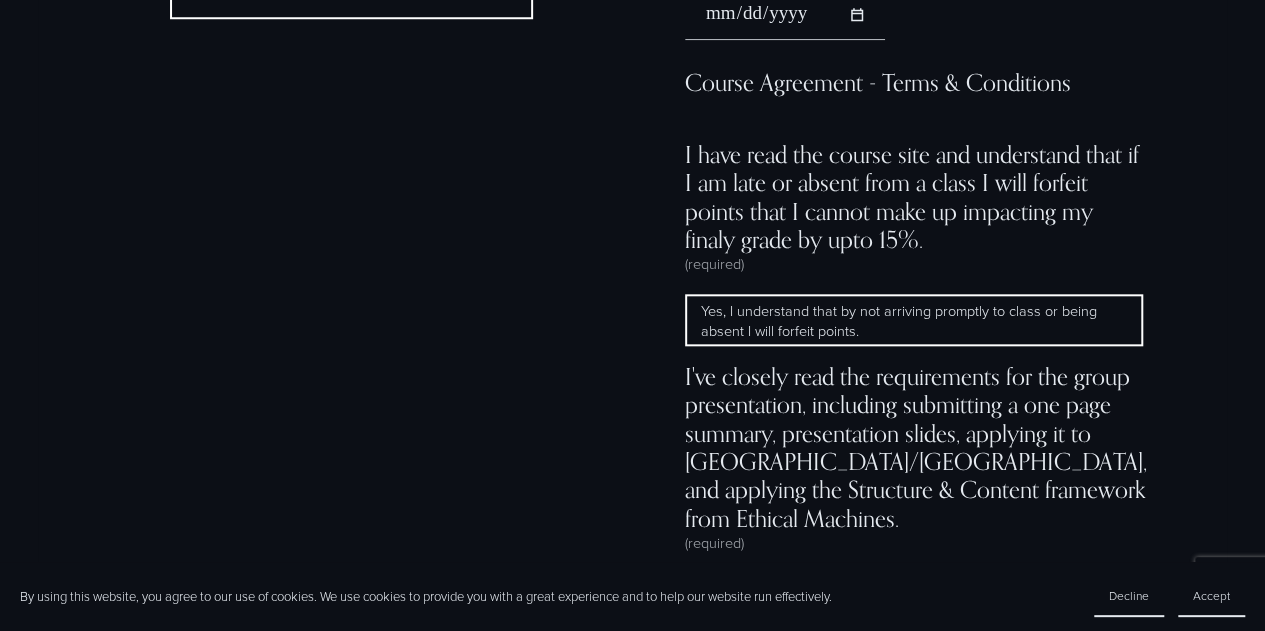 scroll, scrollTop: 12398, scrollLeft: 0, axis: vertical 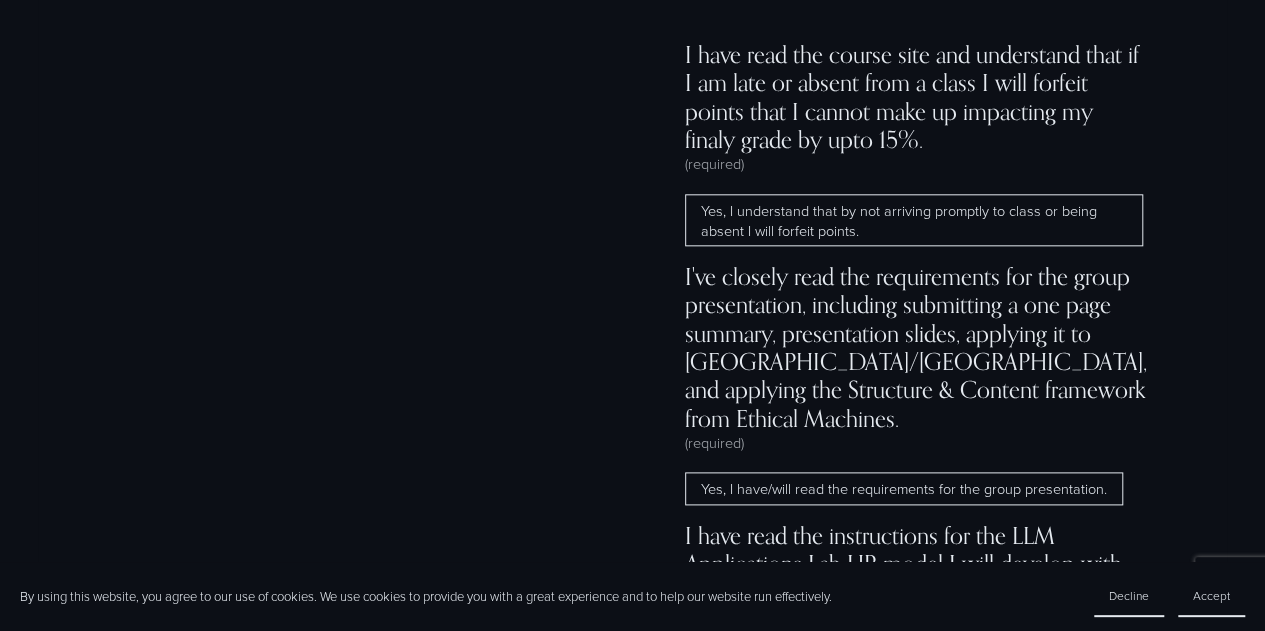 click on "Yes, I have/will read the requirements for the group presentation." at bounding box center (904, 488) 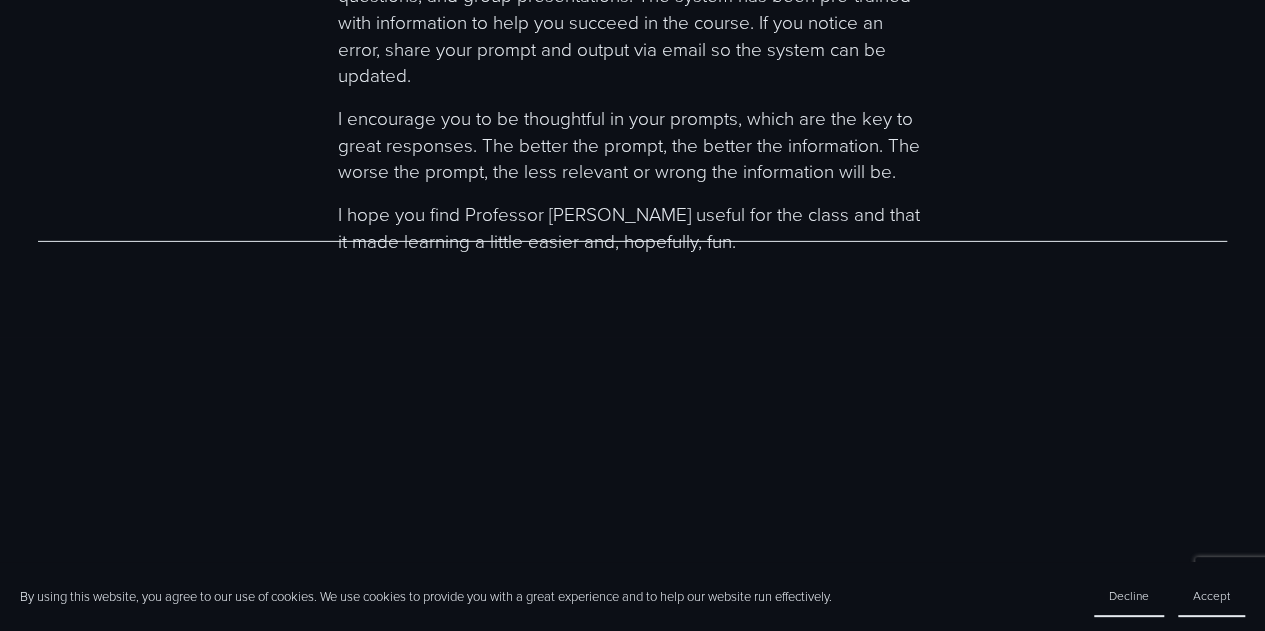 scroll, scrollTop: 6598, scrollLeft: 0, axis: vertical 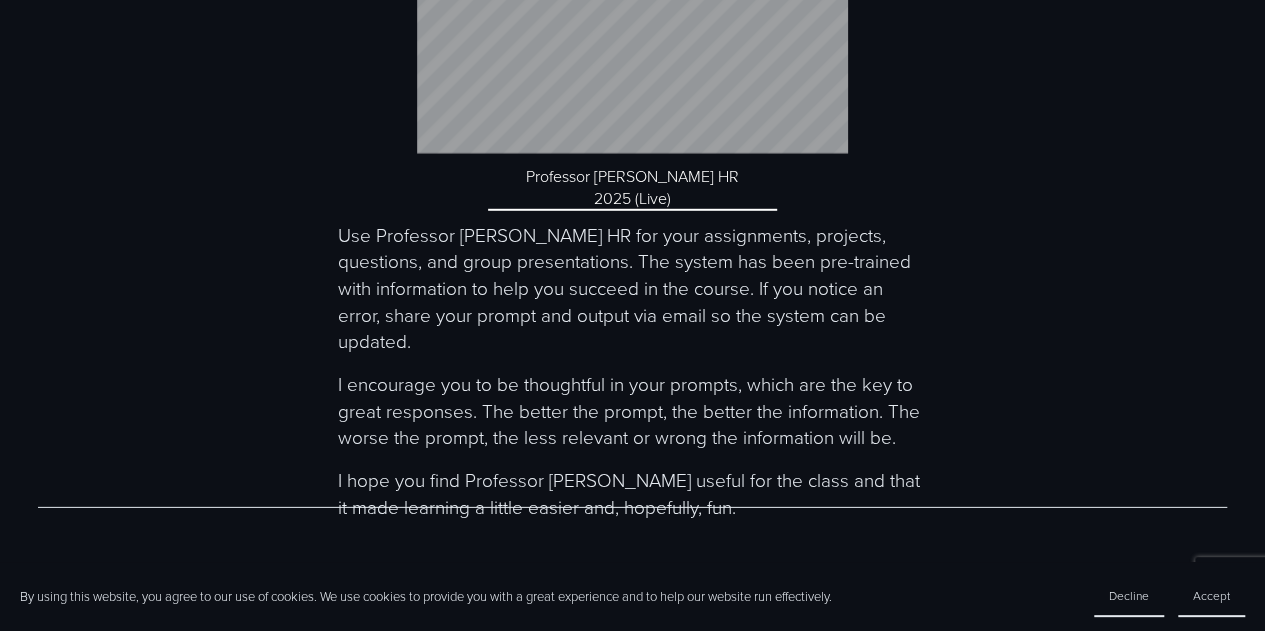 click on "Professor [PERSON_NAME] HR 2025 (Live)" at bounding box center [632, 188] 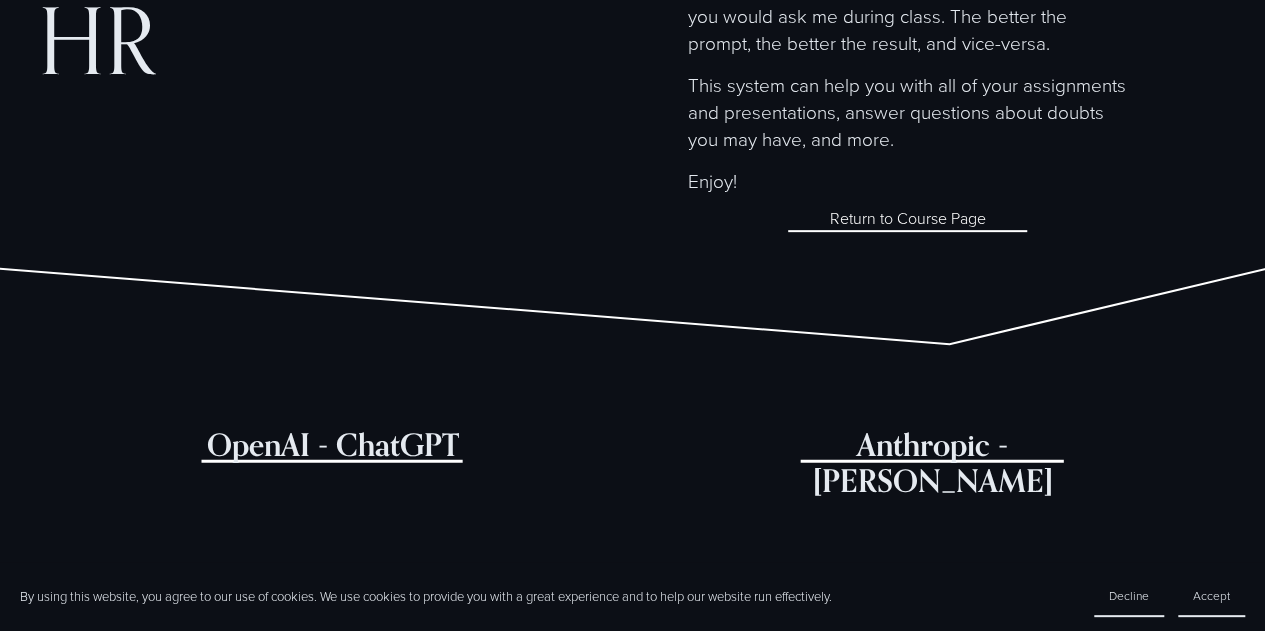 scroll, scrollTop: 300, scrollLeft: 0, axis: vertical 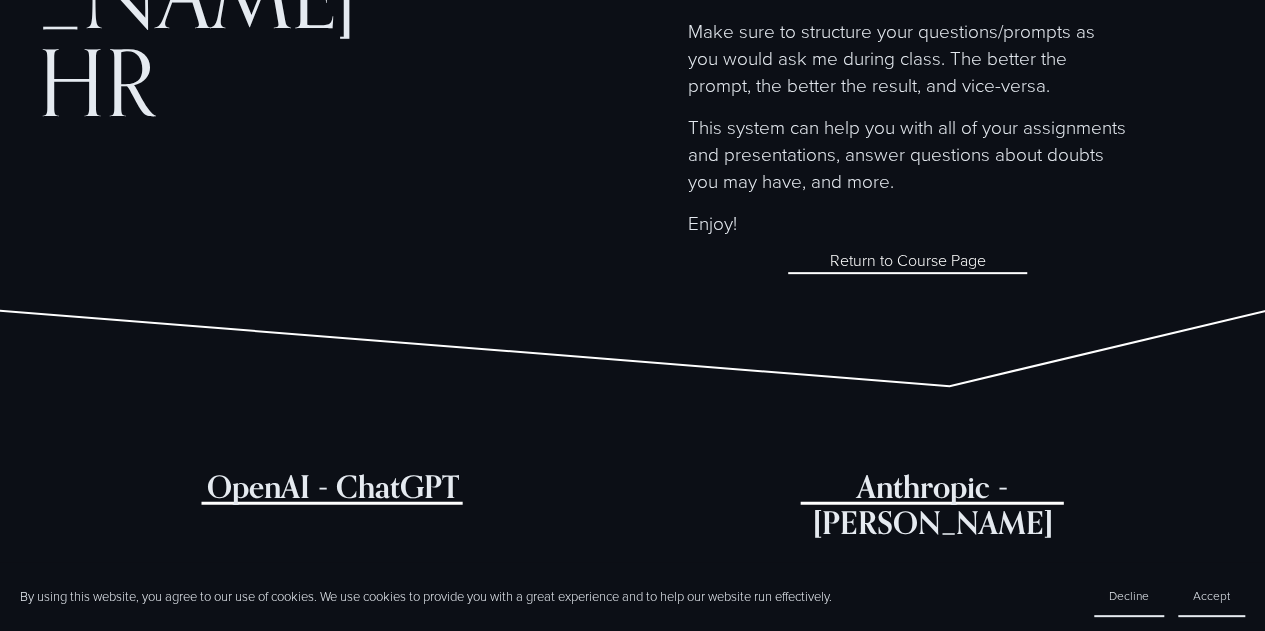 click on "Return to Course Page" at bounding box center [907, 261] 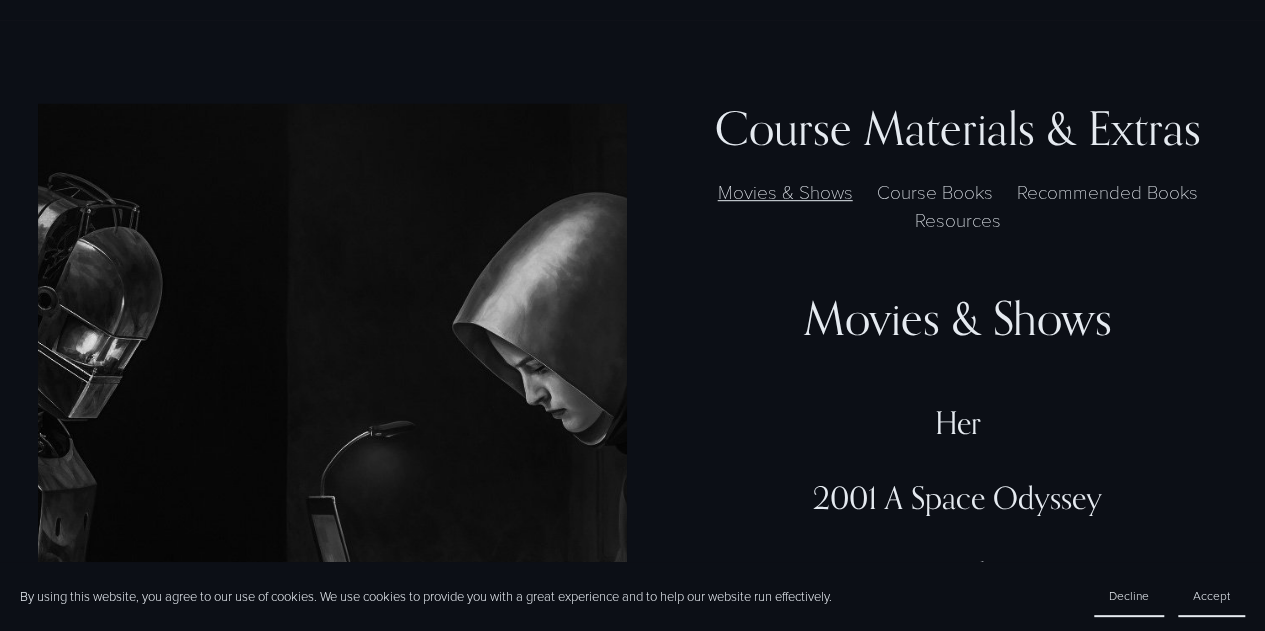 scroll, scrollTop: 4300, scrollLeft: 0, axis: vertical 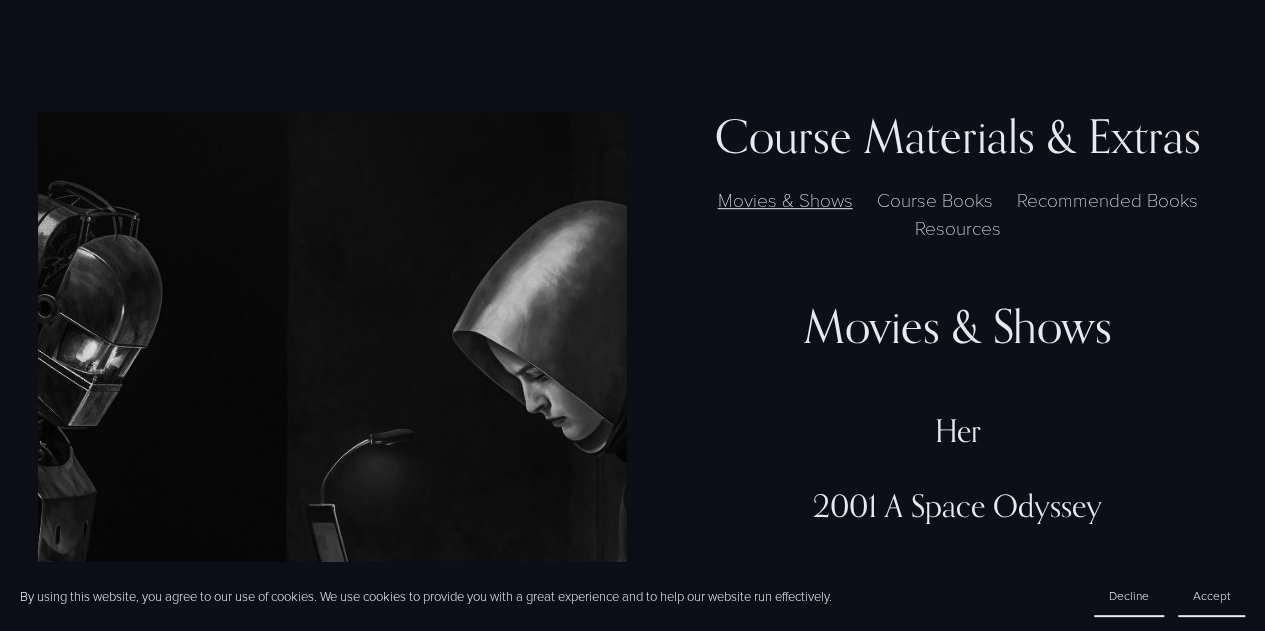 click on "Course Books" at bounding box center (934, 199) 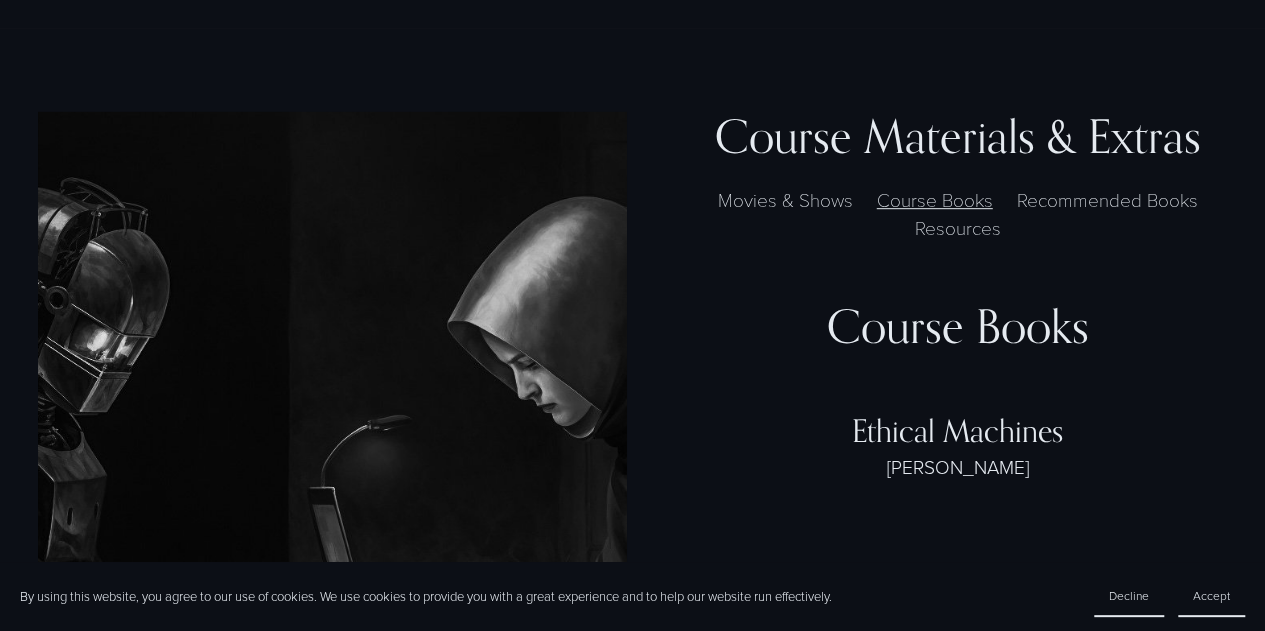 click on "Recommended Books" at bounding box center [1107, 199] 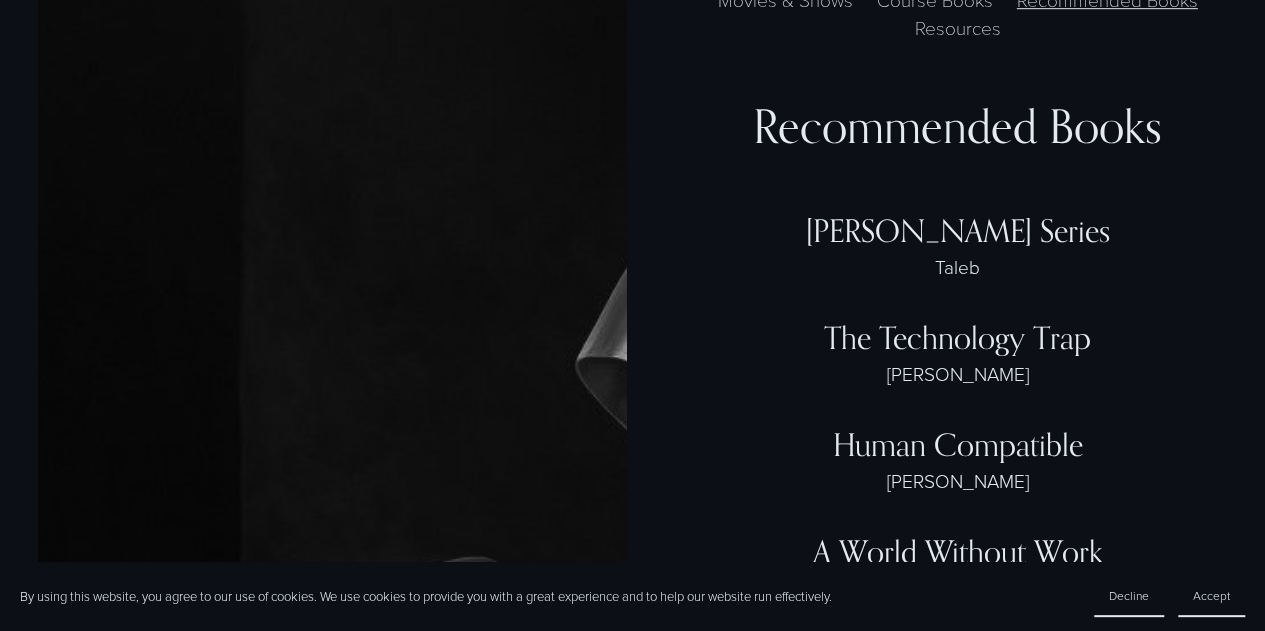 scroll, scrollTop: 4200, scrollLeft: 0, axis: vertical 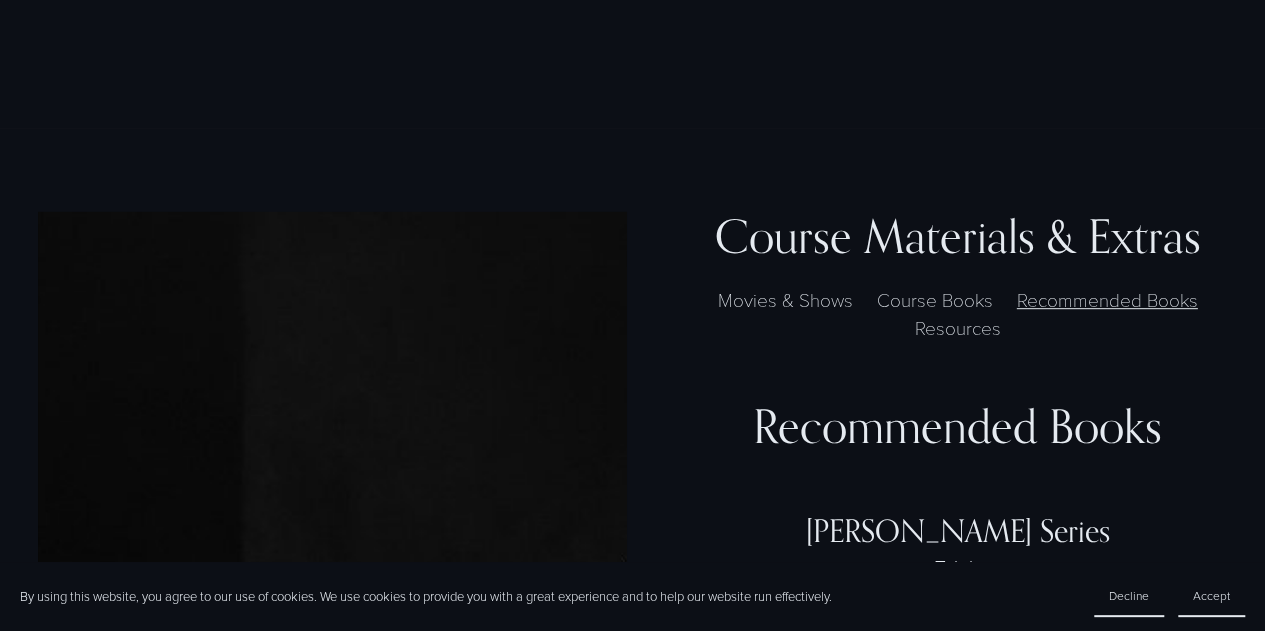 click on "Resources" at bounding box center [957, 327] 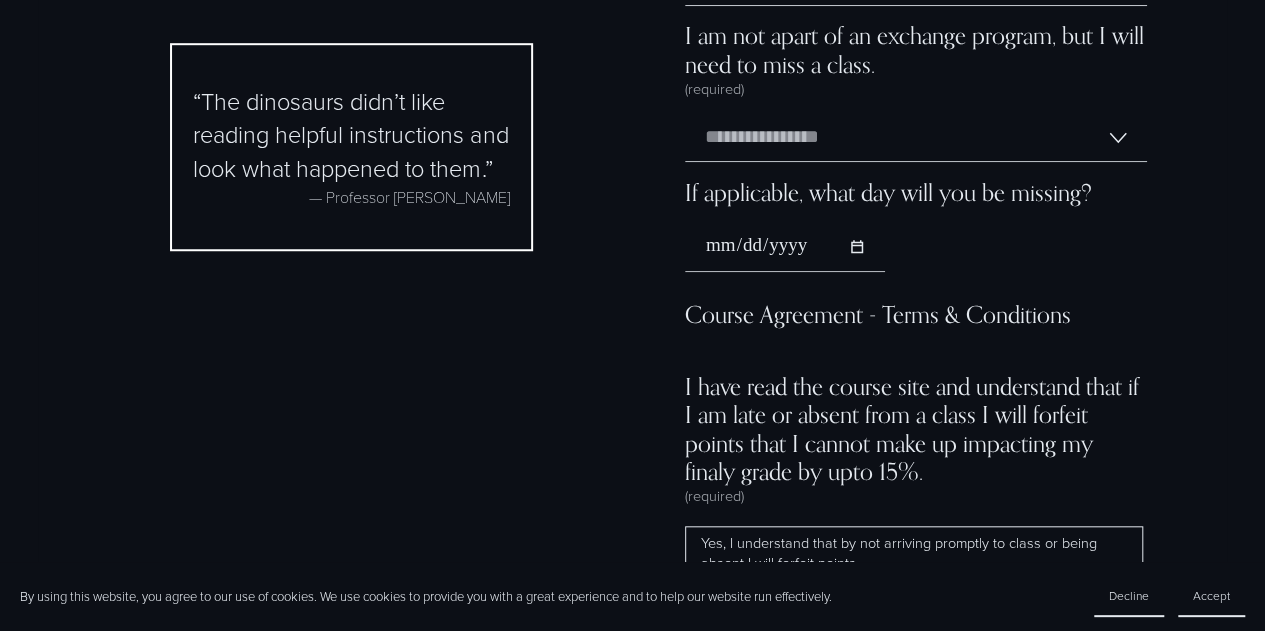 scroll, scrollTop: 11888, scrollLeft: 0, axis: vertical 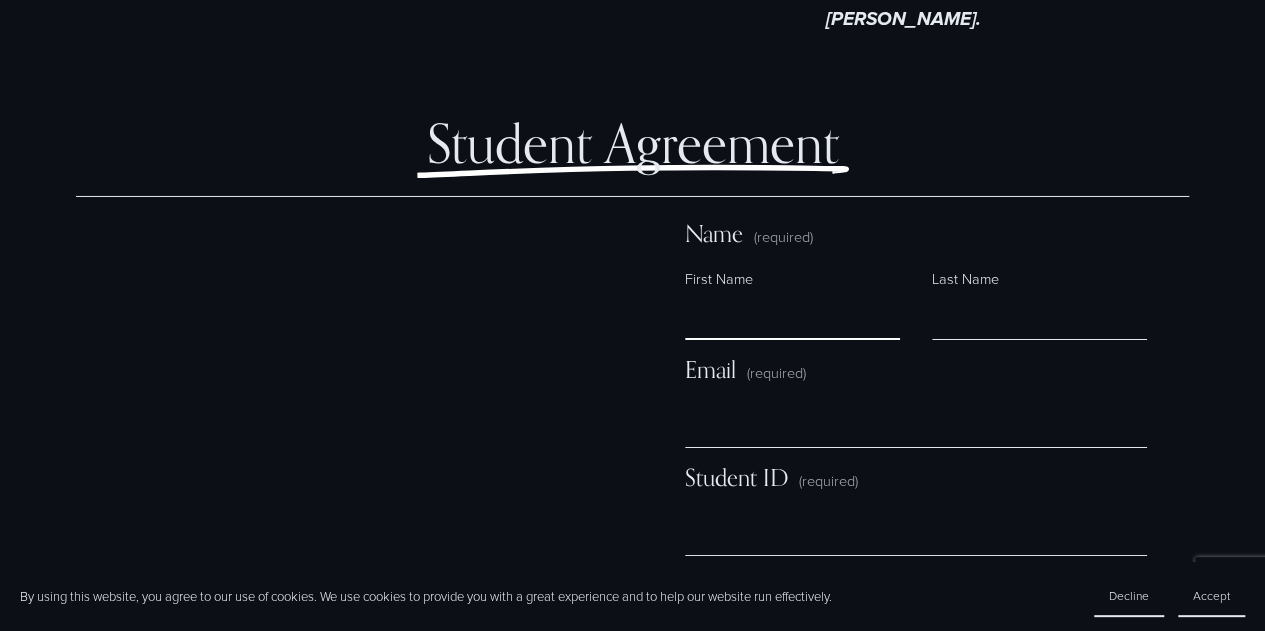 click on "First Name" at bounding box center (792, 316) 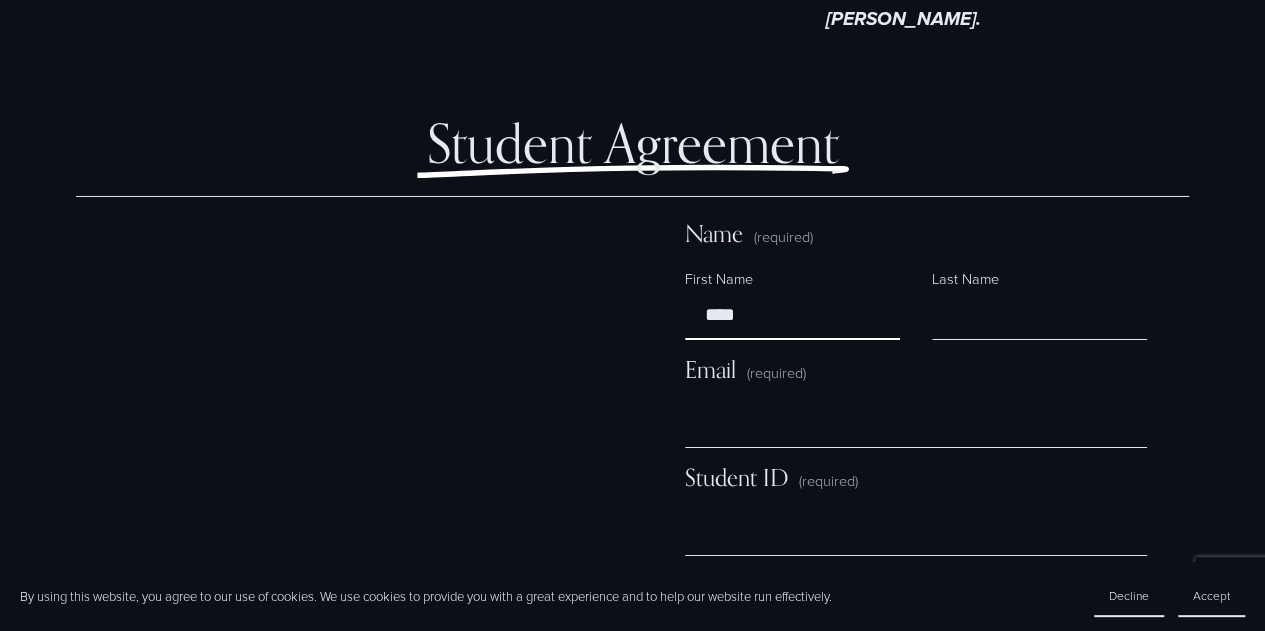 type on "****" 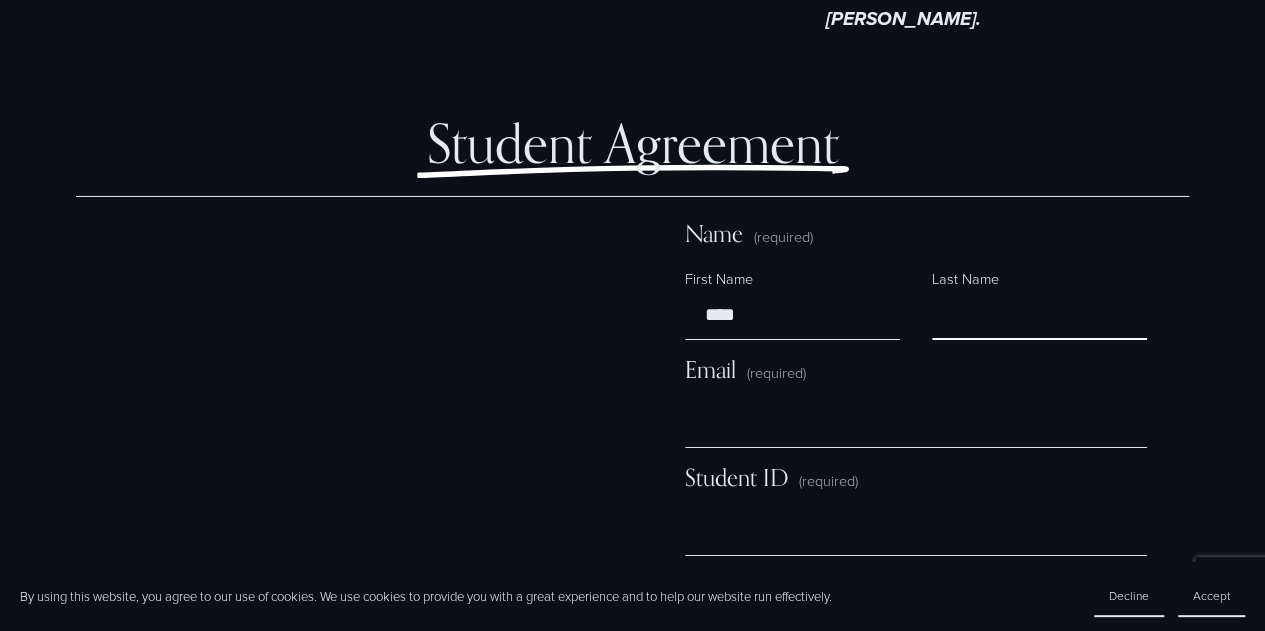 click on "Last Name" at bounding box center (1039, 316) 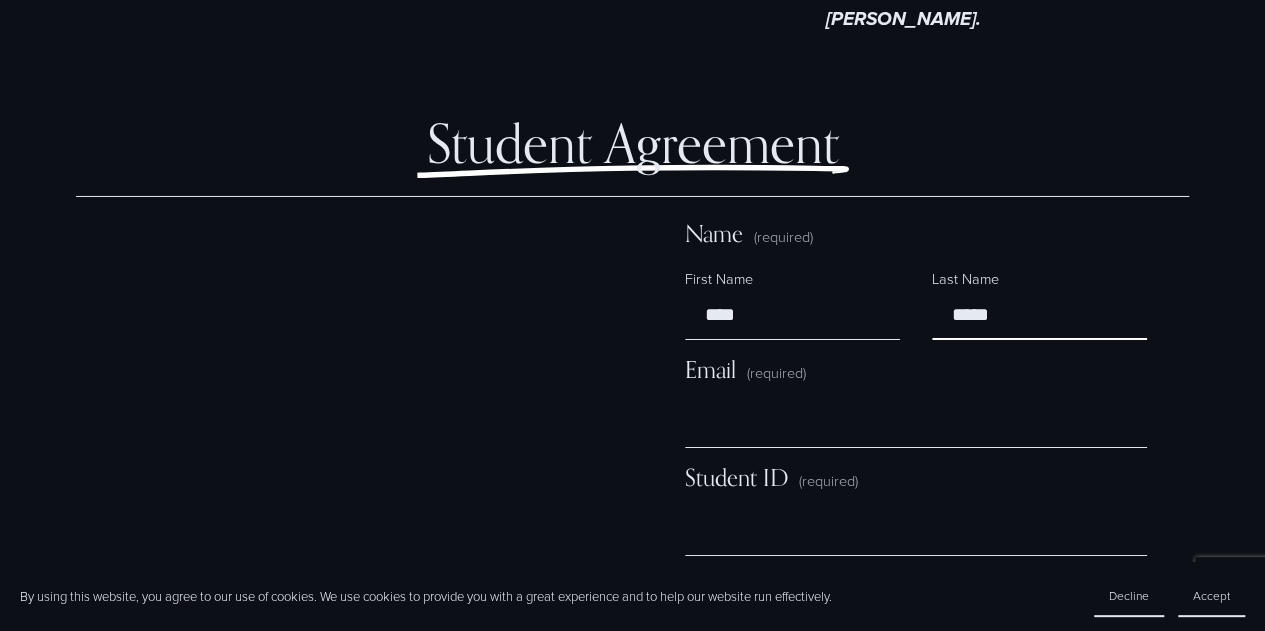 type on "*****" 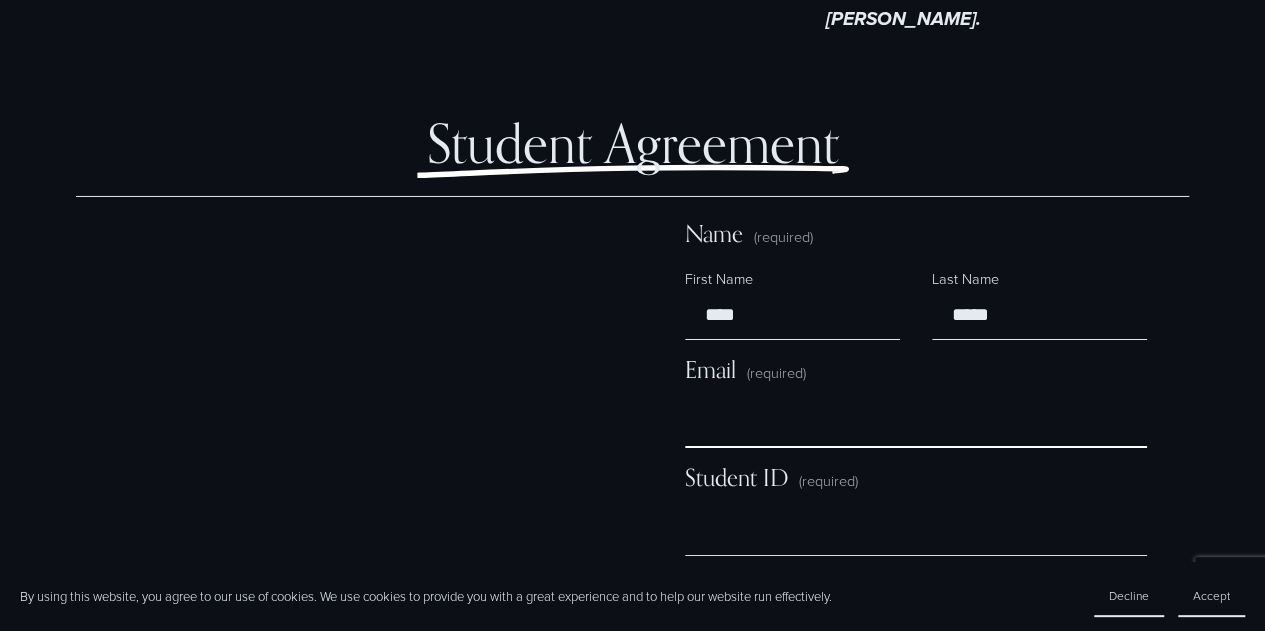 click on "Email (required)" at bounding box center (916, 424) 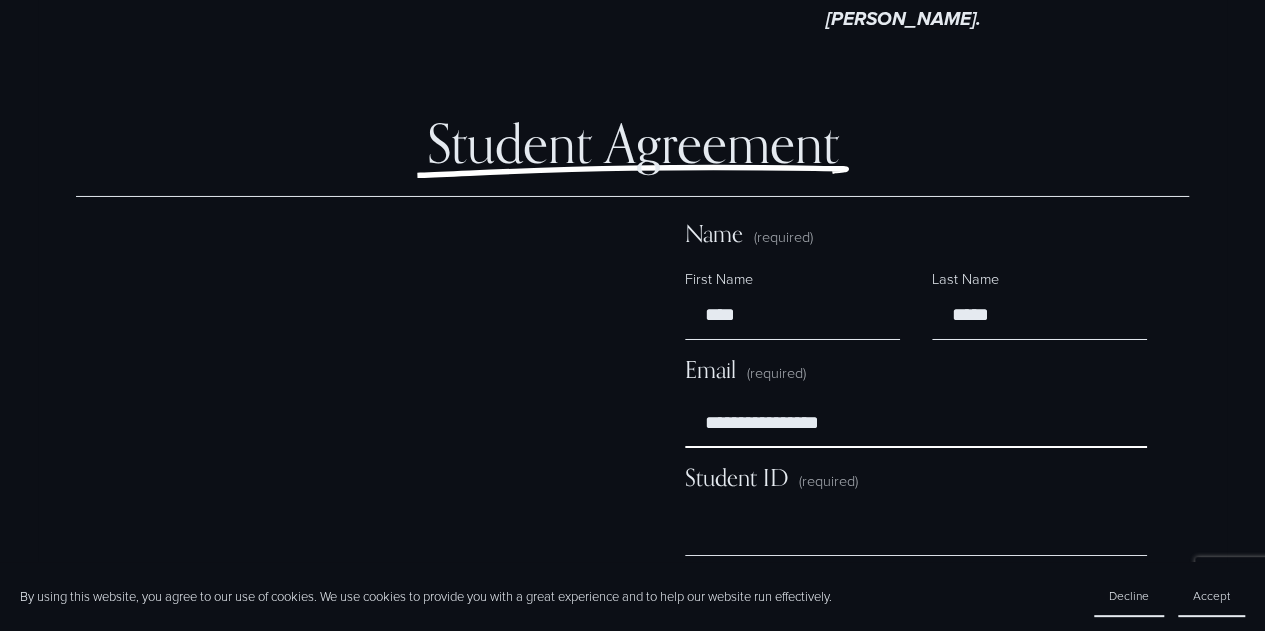 drag, startPoint x: 789, startPoint y: 411, endPoint x: 710, endPoint y: 415, distance: 79.101204 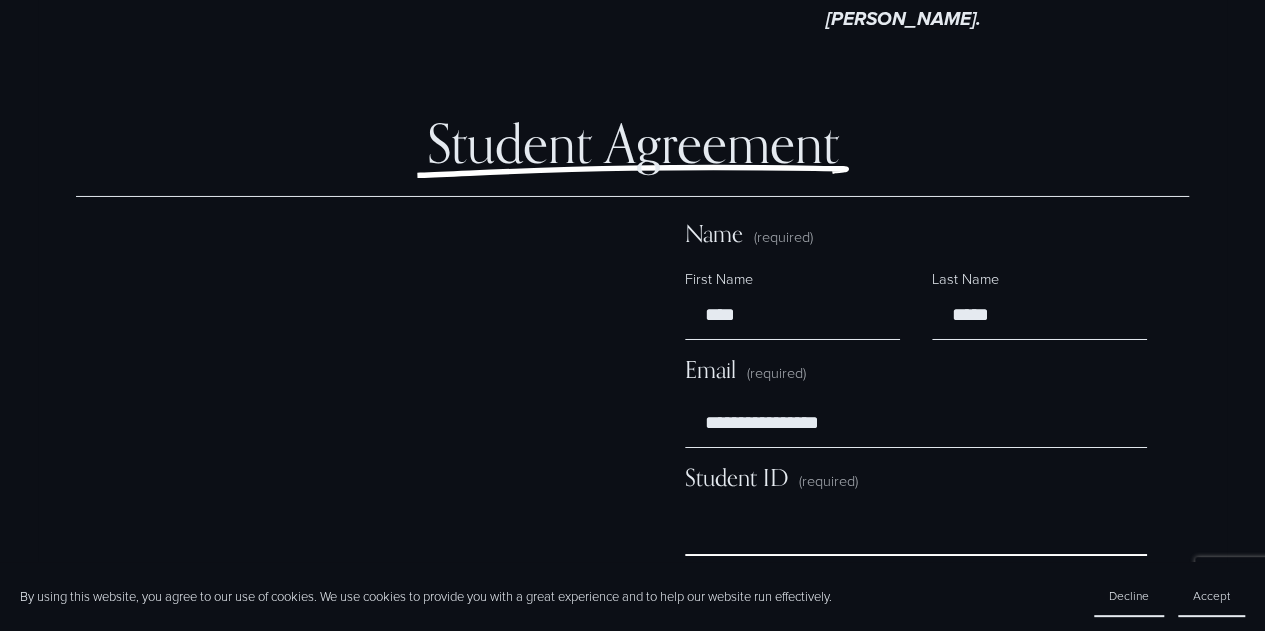 click on "Student ID (required)" at bounding box center (916, 532) 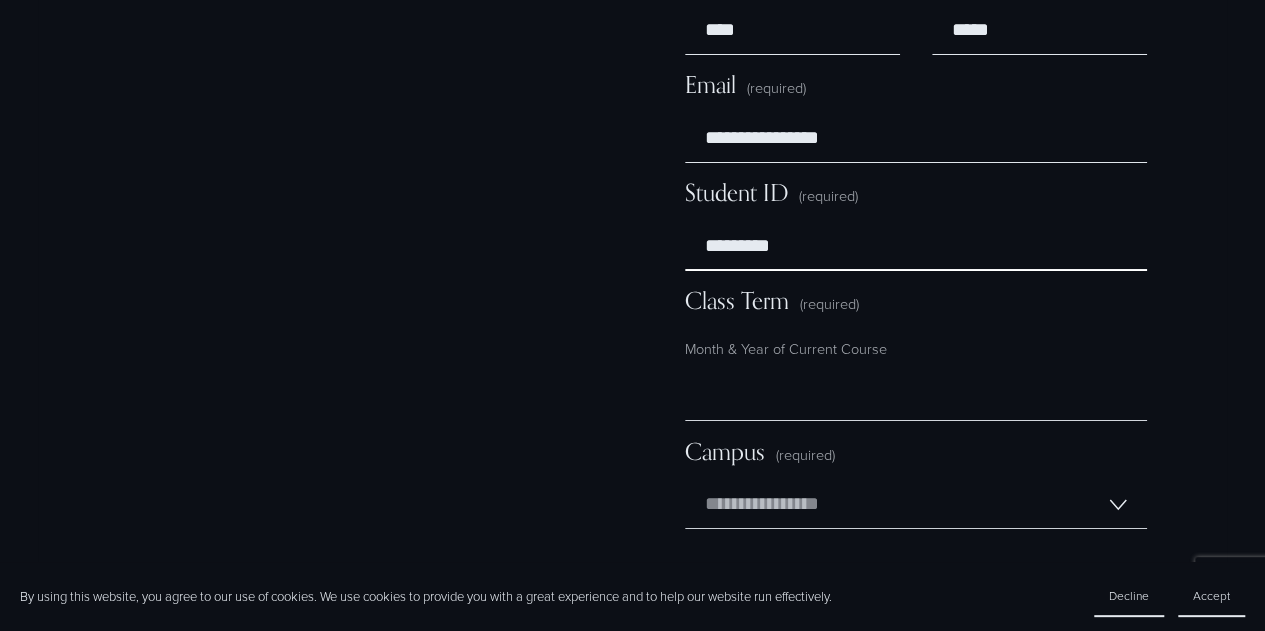 scroll, scrollTop: 11288, scrollLeft: 0, axis: vertical 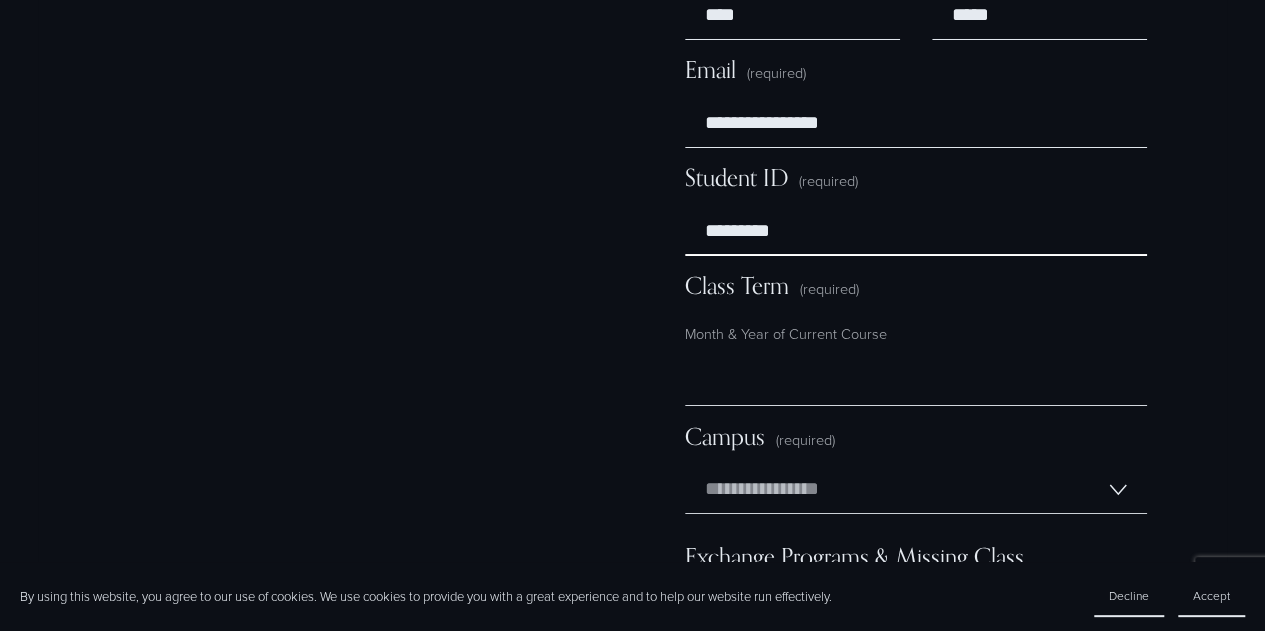 type on "*********" 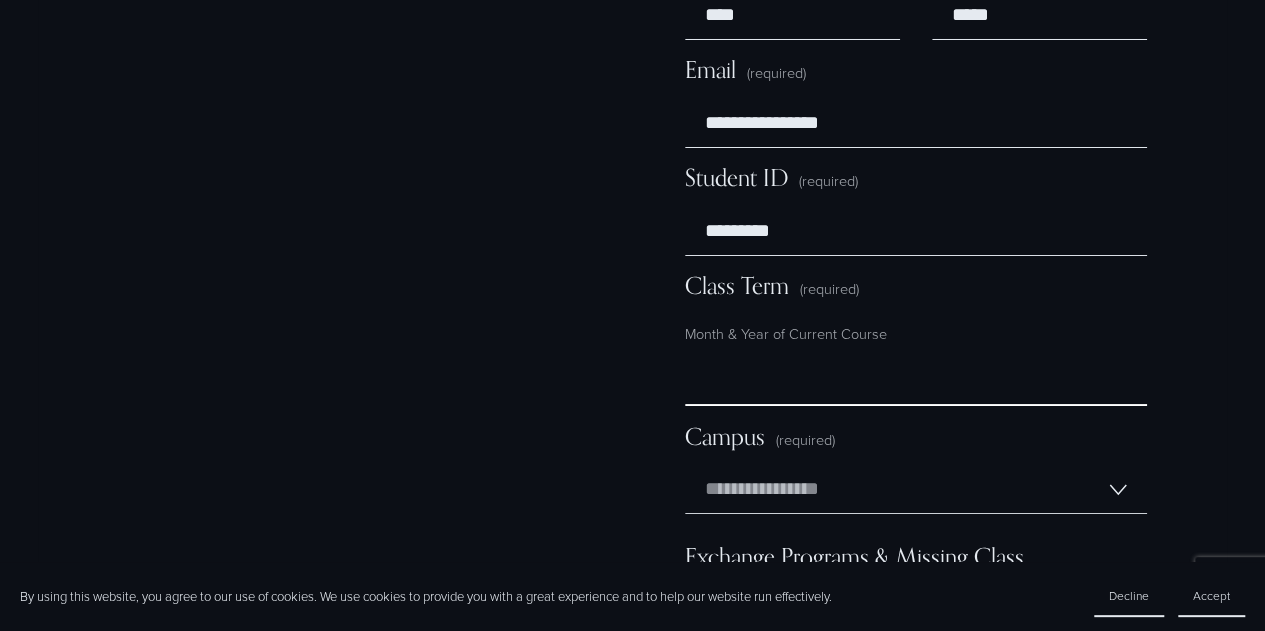 click on "Class Term  (required)" at bounding box center [916, 382] 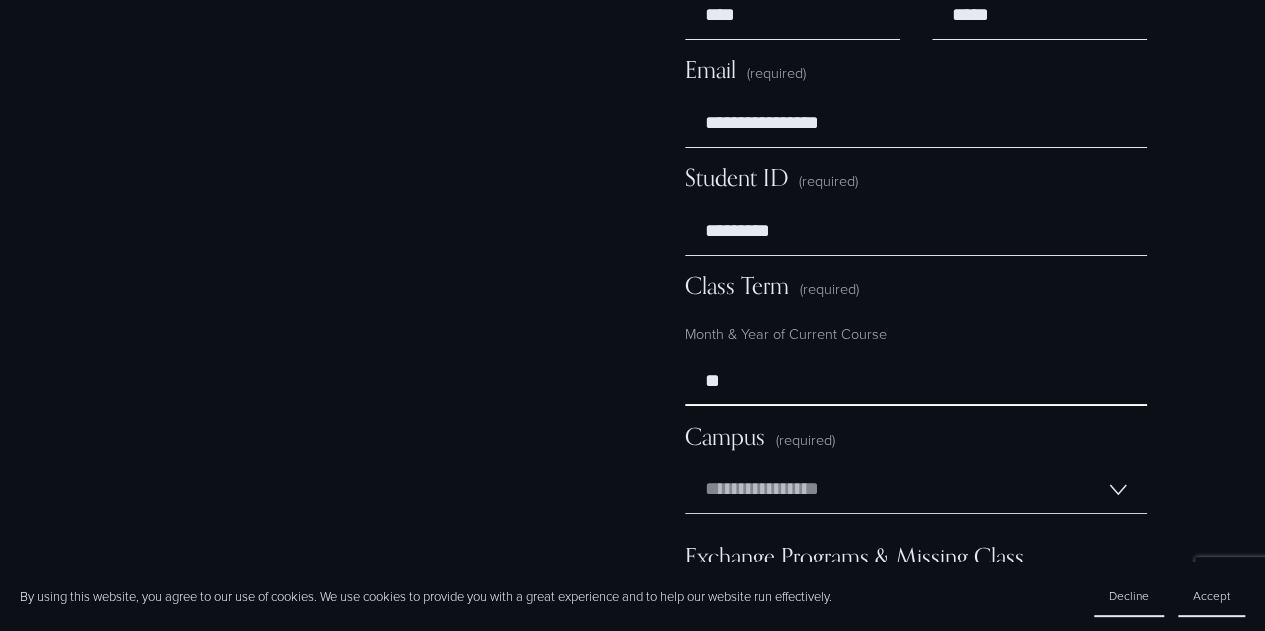 type on "*" 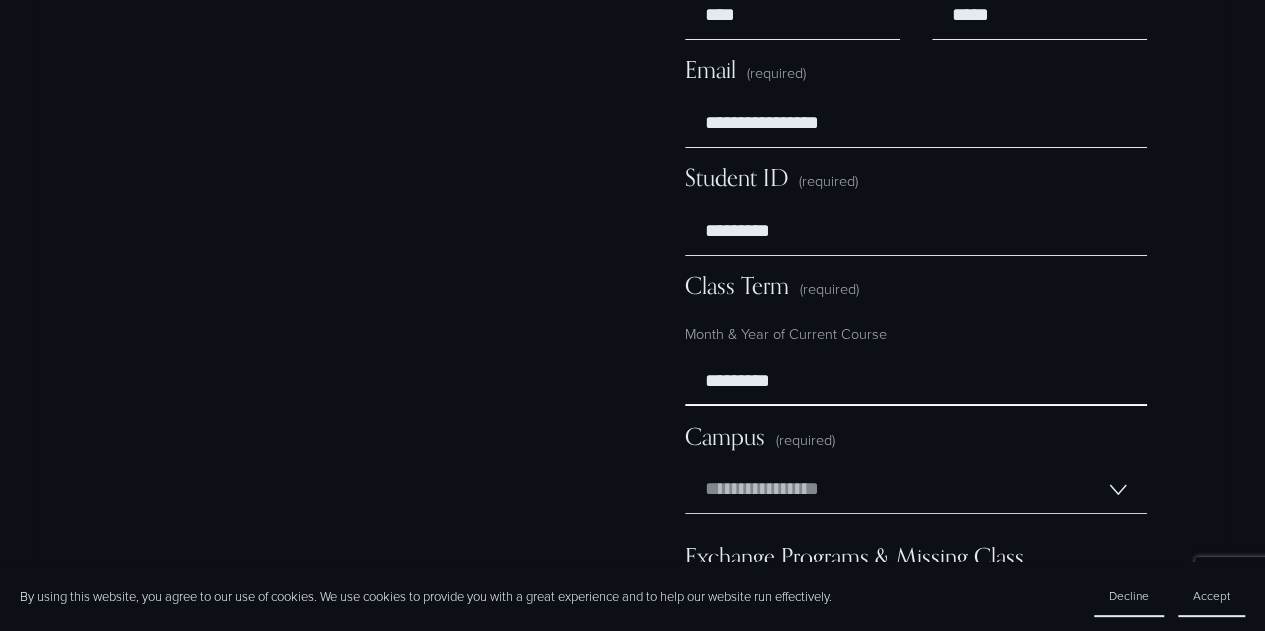 type on "*********" 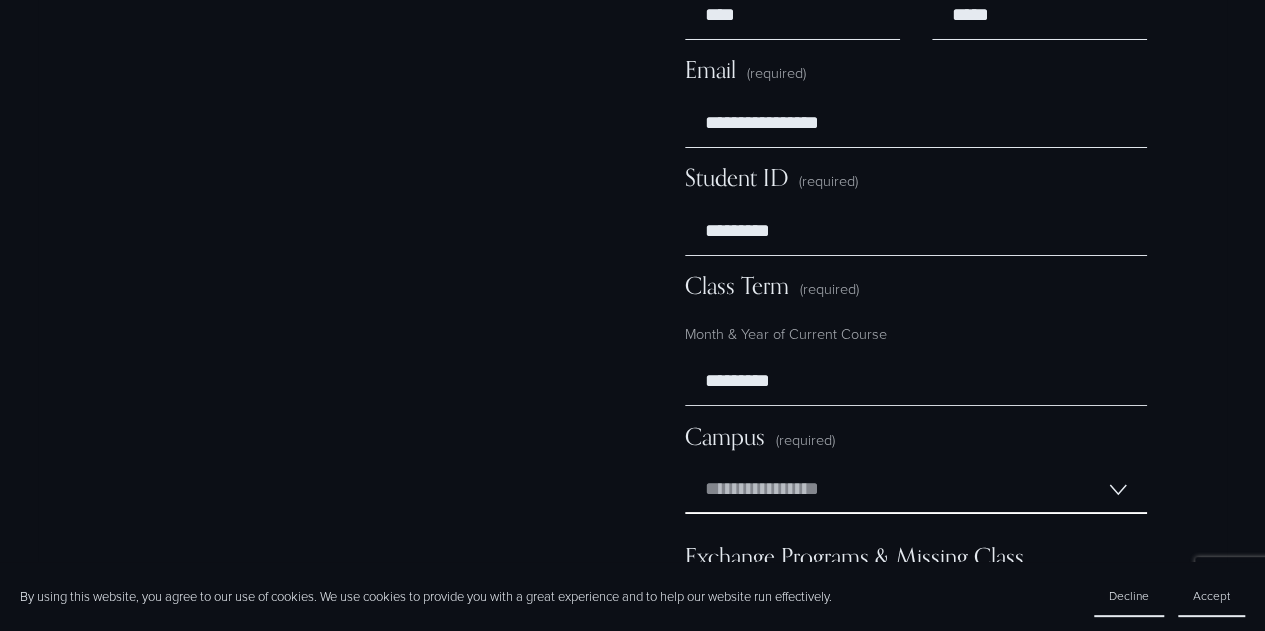 click on "**********" at bounding box center [916, 490] 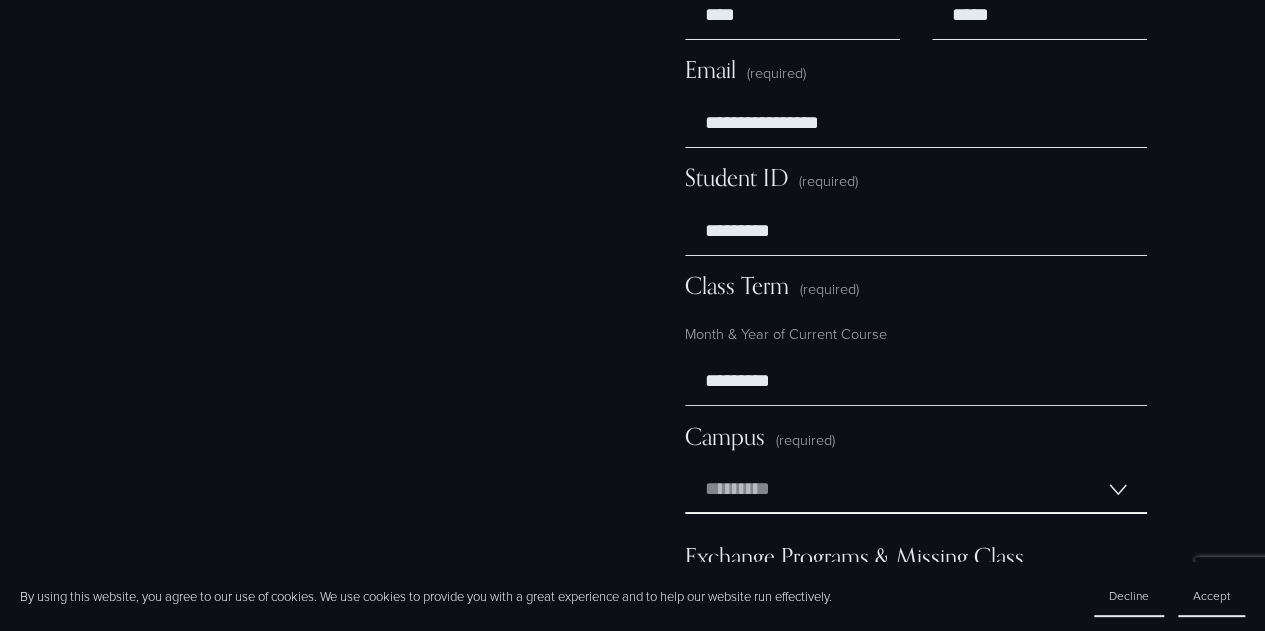 click on "**********" at bounding box center [916, 490] 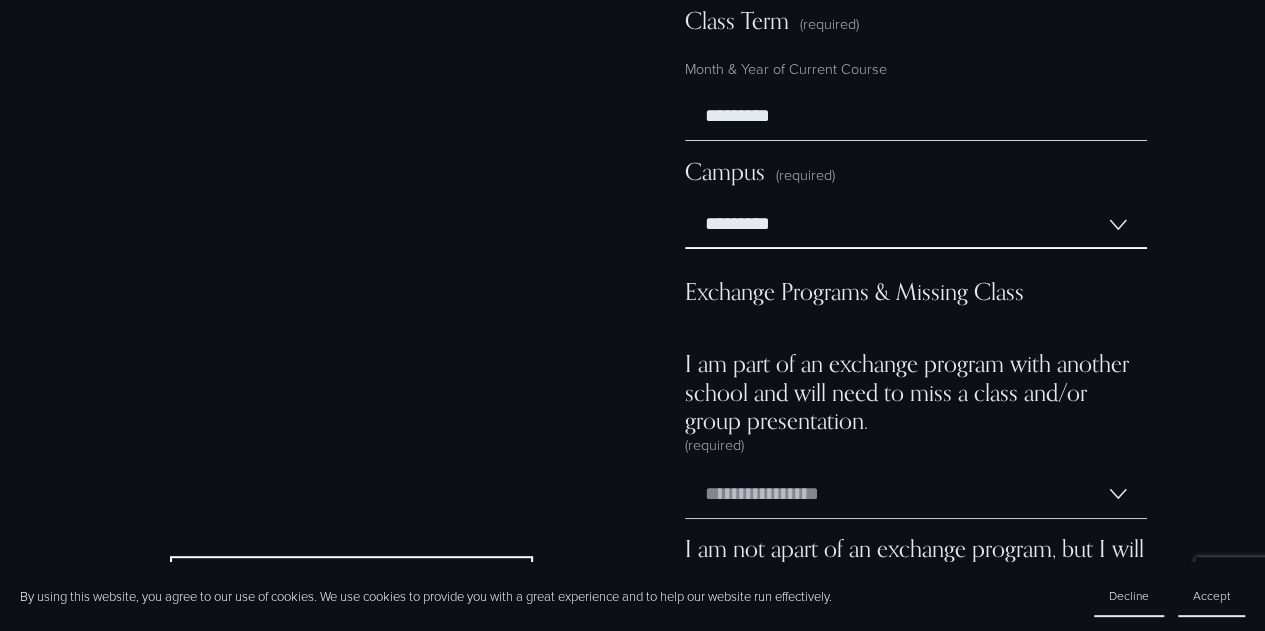 scroll, scrollTop: 11588, scrollLeft: 0, axis: vertical 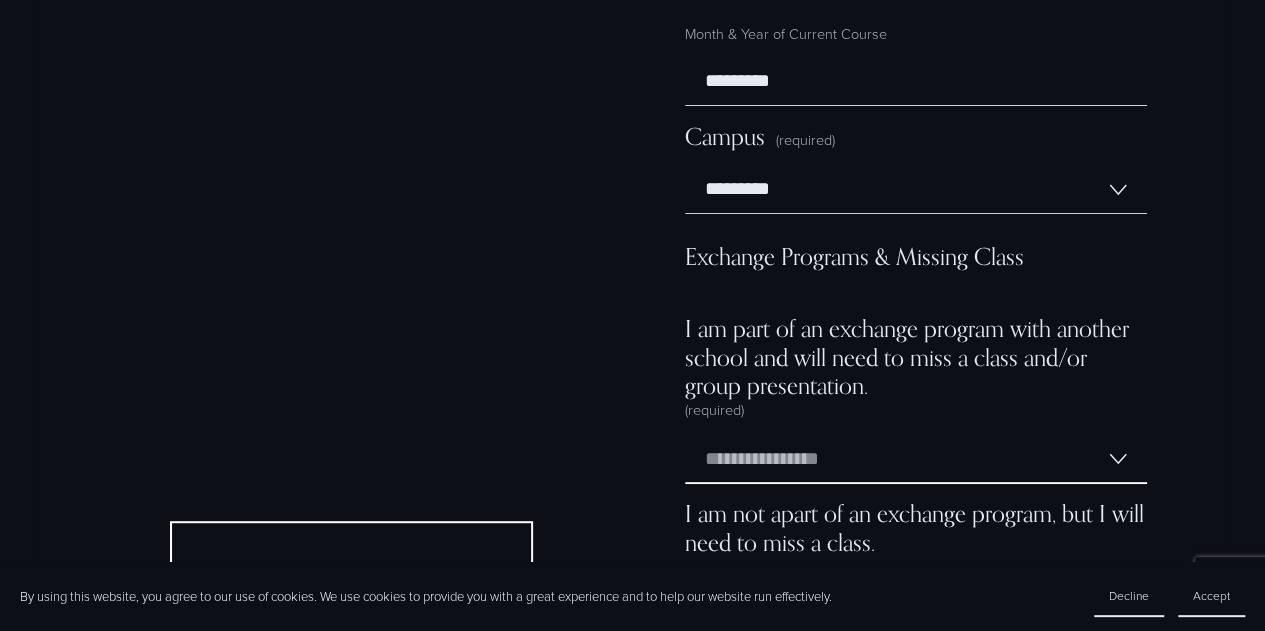 click on "**********" at bounding box center [916, 460] 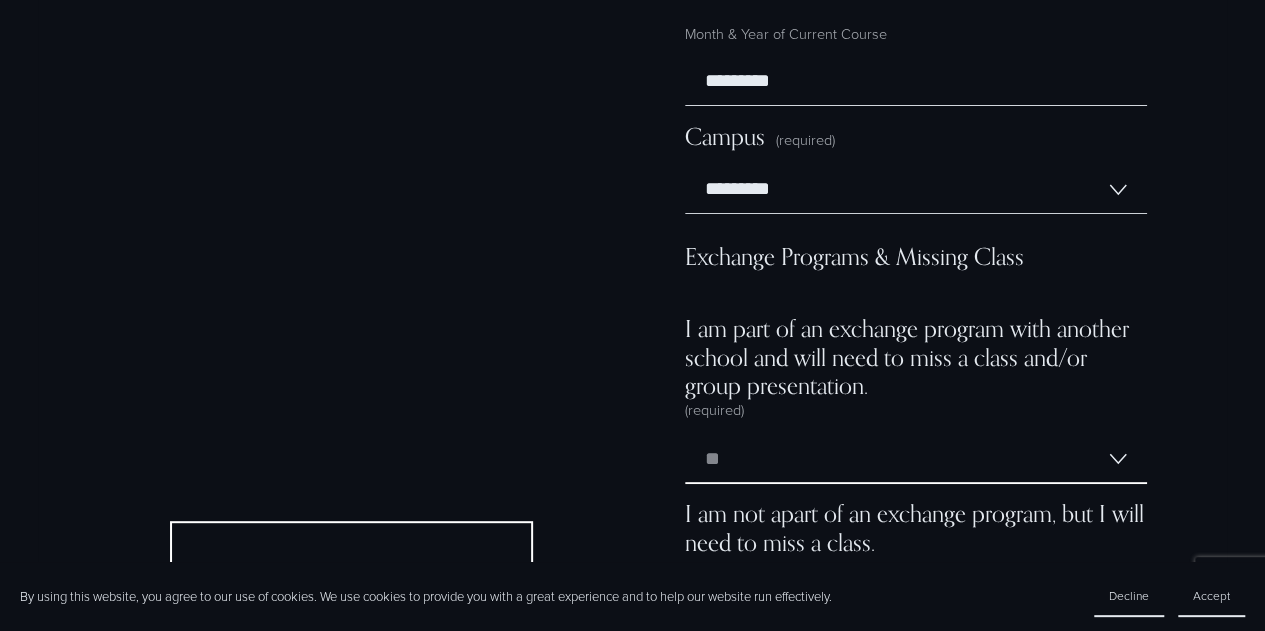 click on "**********" at bounding box center [916, 460] 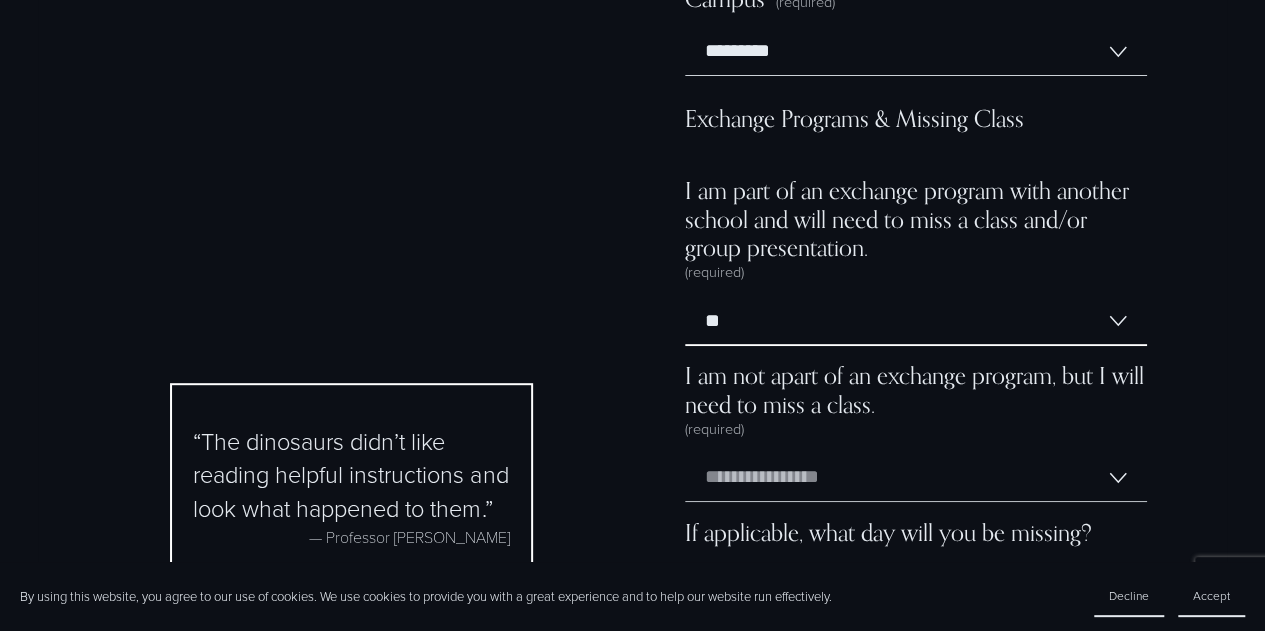 scroll, scrollTop: 11788, scrollLeft: 0, axis: vertical 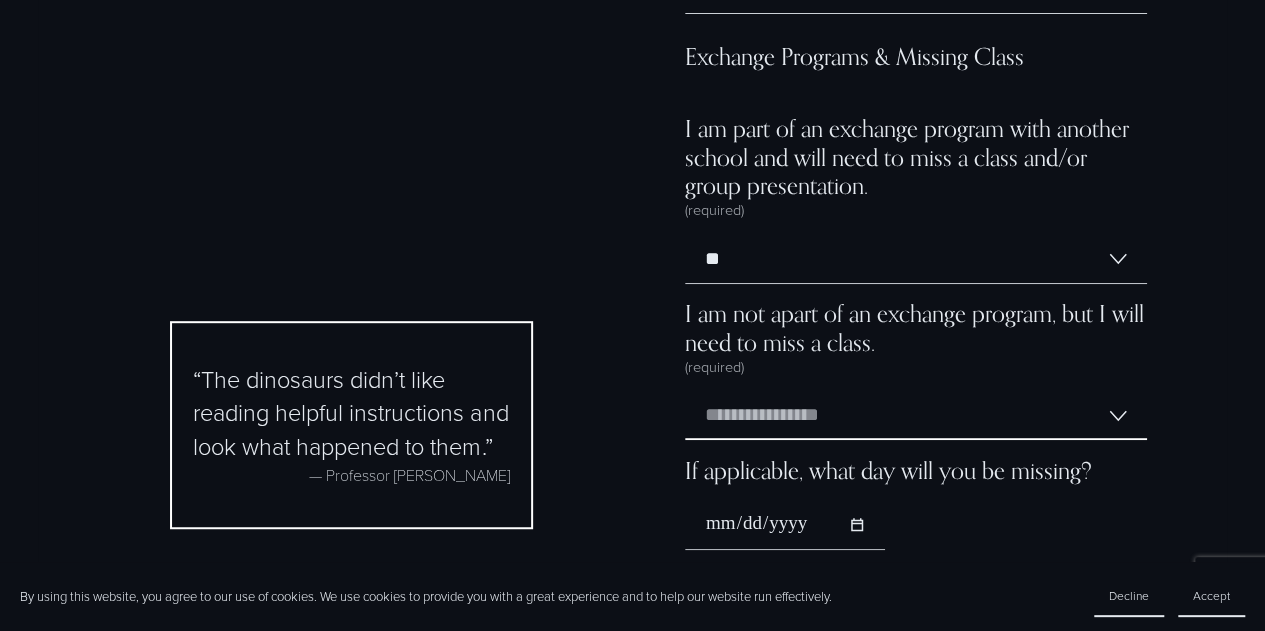click on "**********" at bounding box center [916, 416] 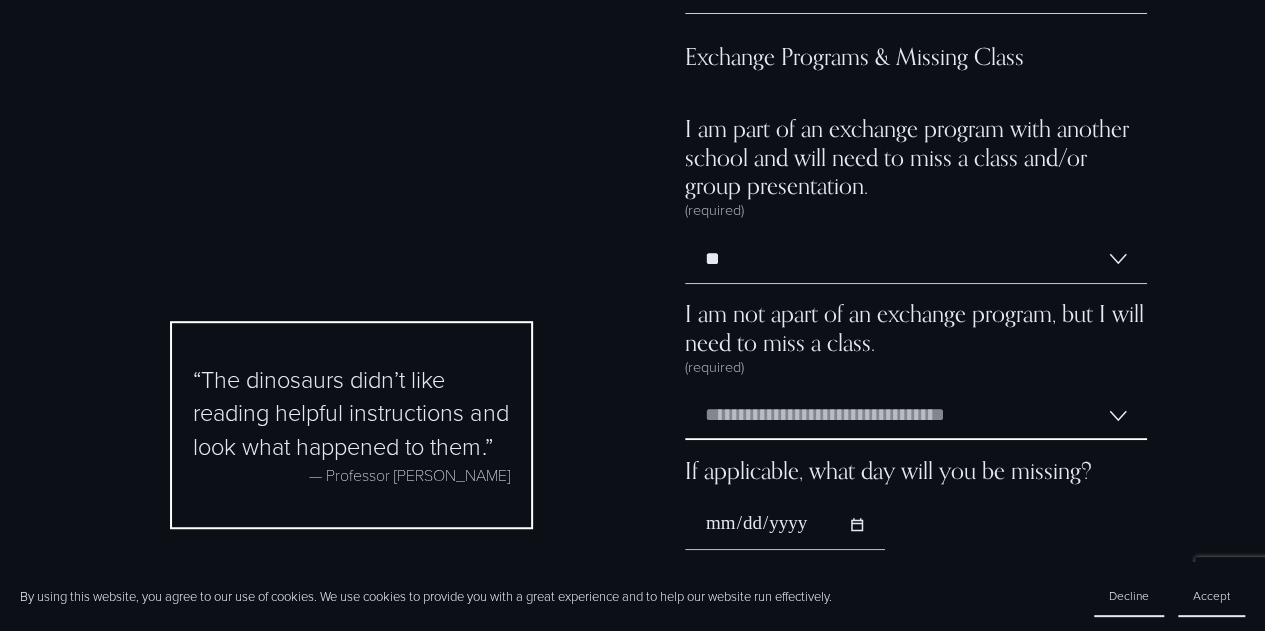 click on "**********" at bounding box center [916, 416] 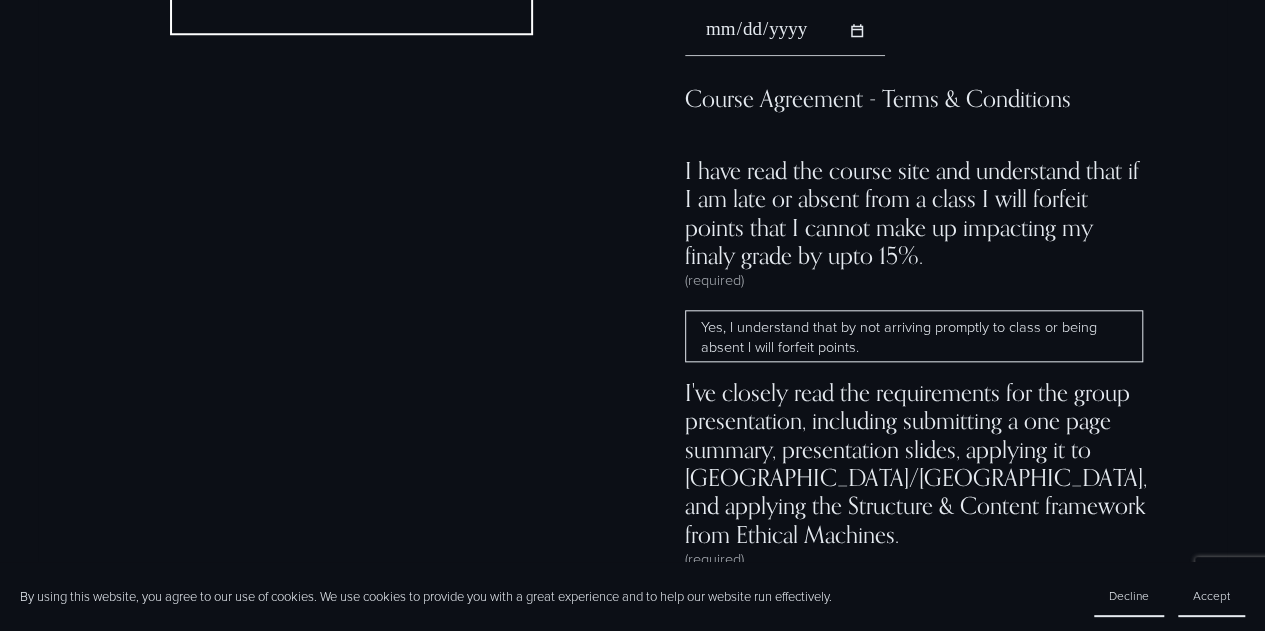 scroll, scrollTop: 12288, scrollLeft: 0, axis: vertical 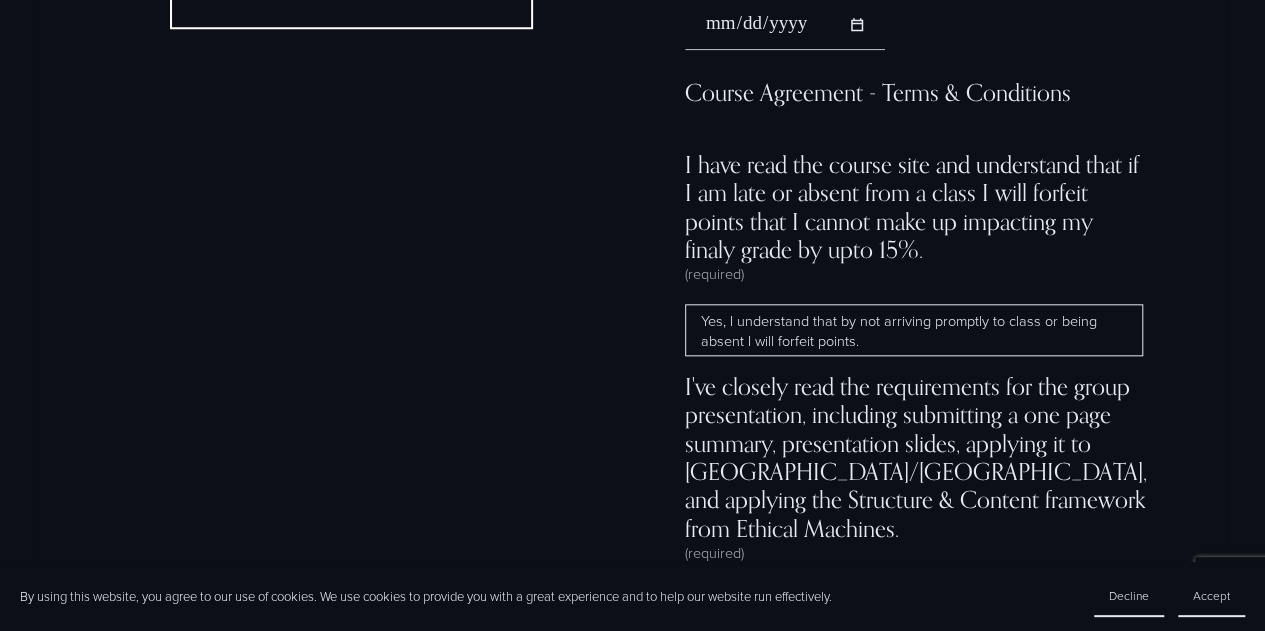 click on "Yes, I understand that by not arriving promptly to class or being absent I will forfeit points." at bounding box center [914, 330] 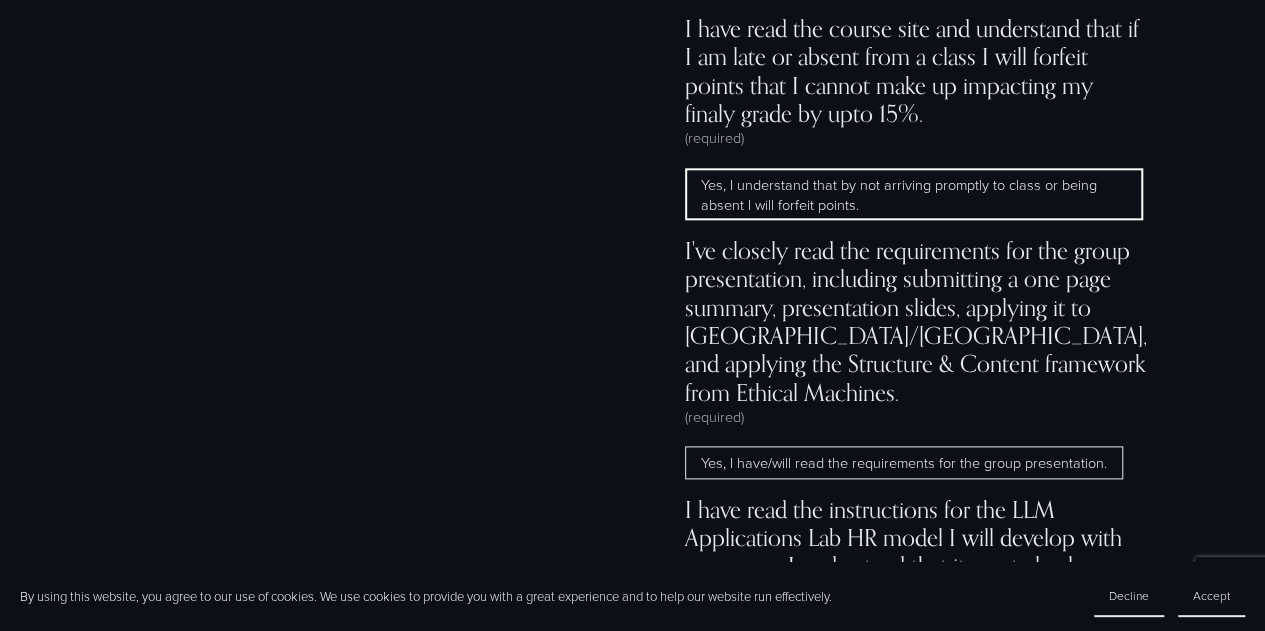 scroll, scrollTop: 12488, scrollLeft: 0, axis: vertical 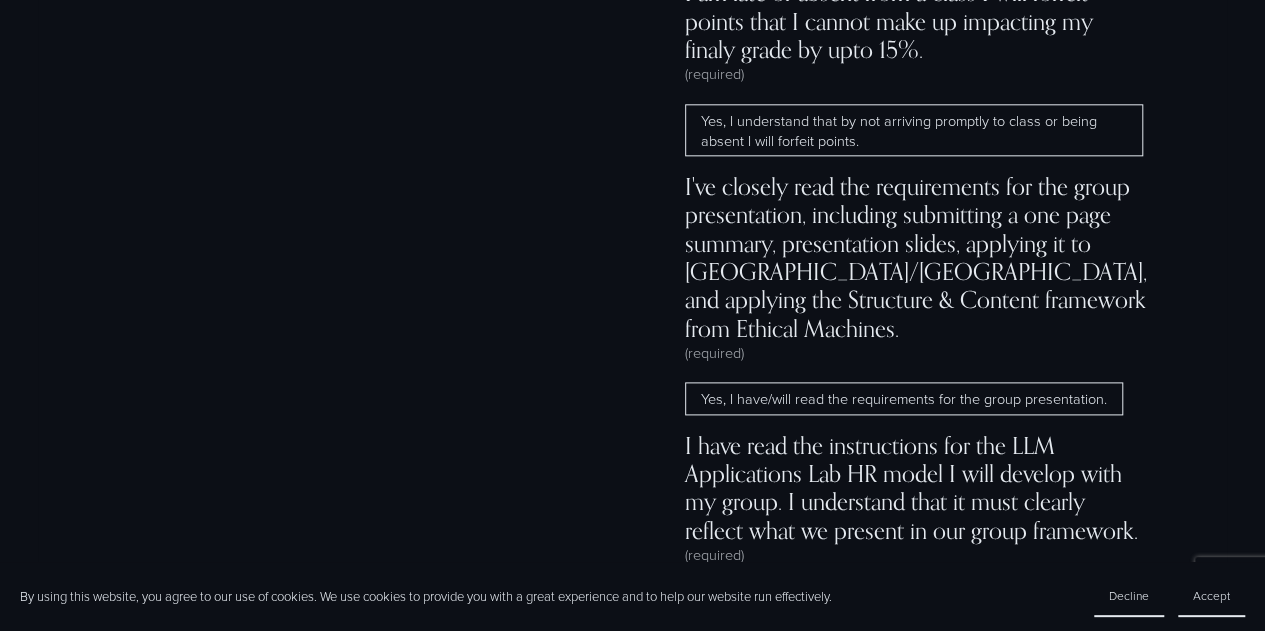 click on "Yes, I have/will read the requirements for the group presentation." at bounding box center (904, 398) 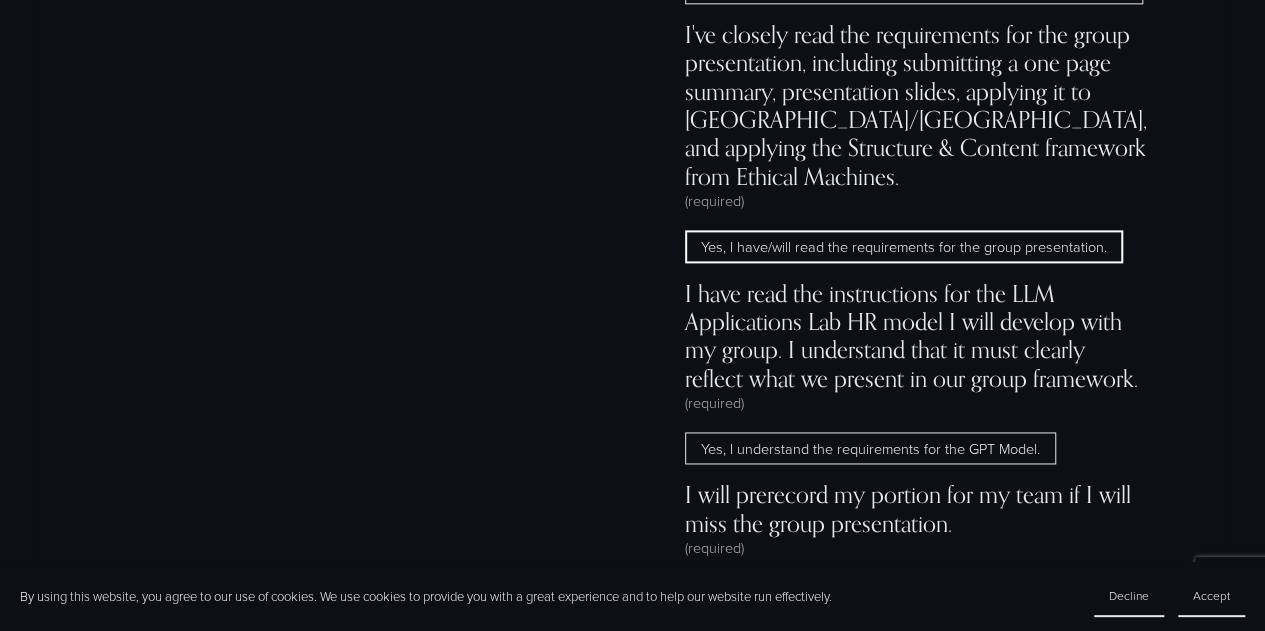 scroll, scrollTop: 12688, scrollLeft: 0, axis: vertical 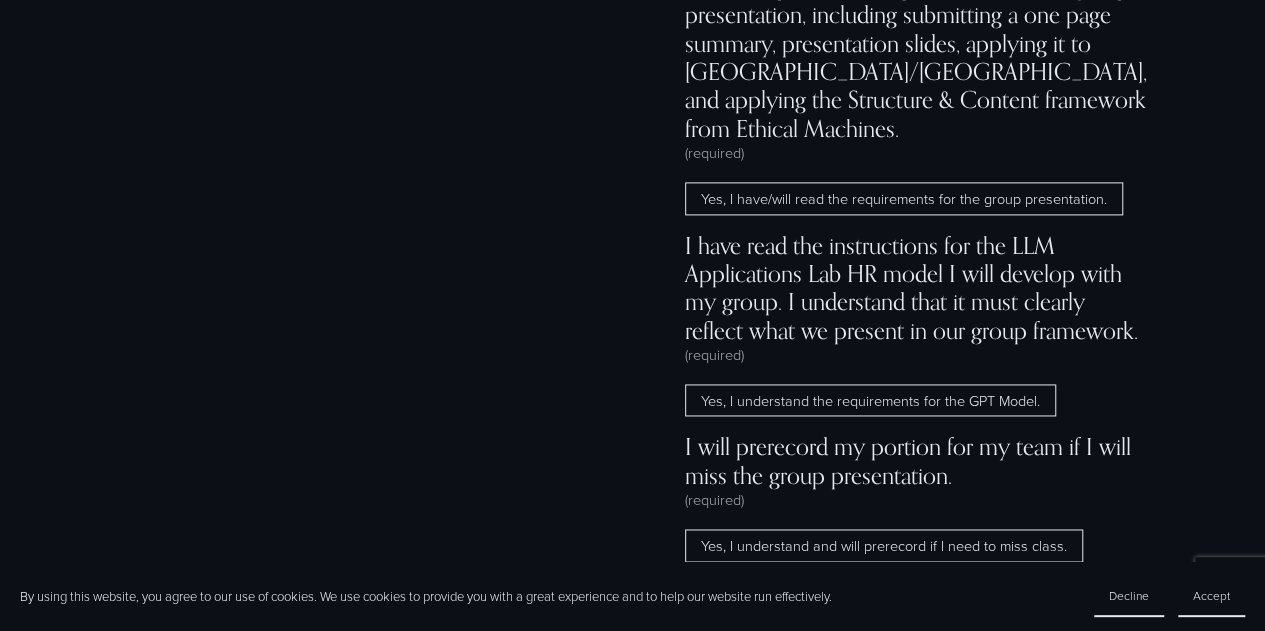 click on "Yes, I understand the requirements for the GPT Model." at bounding box center (870, 400) 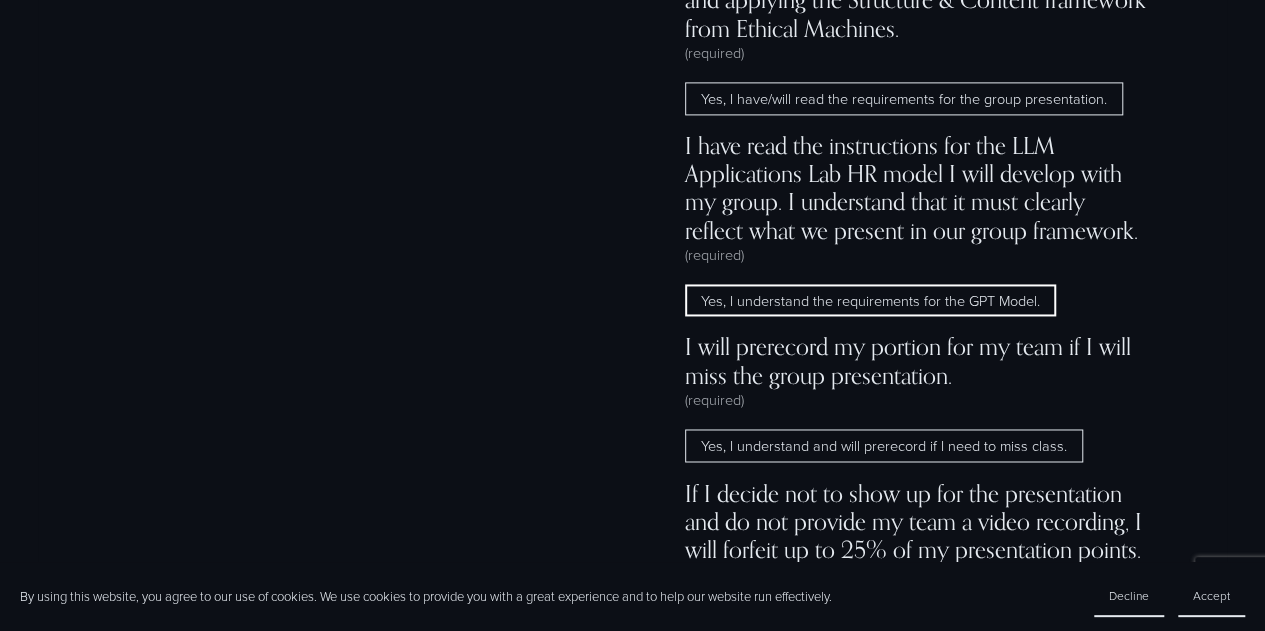 scroll, scrollTop: 12888, scrollLeft: 0, axis: vertical 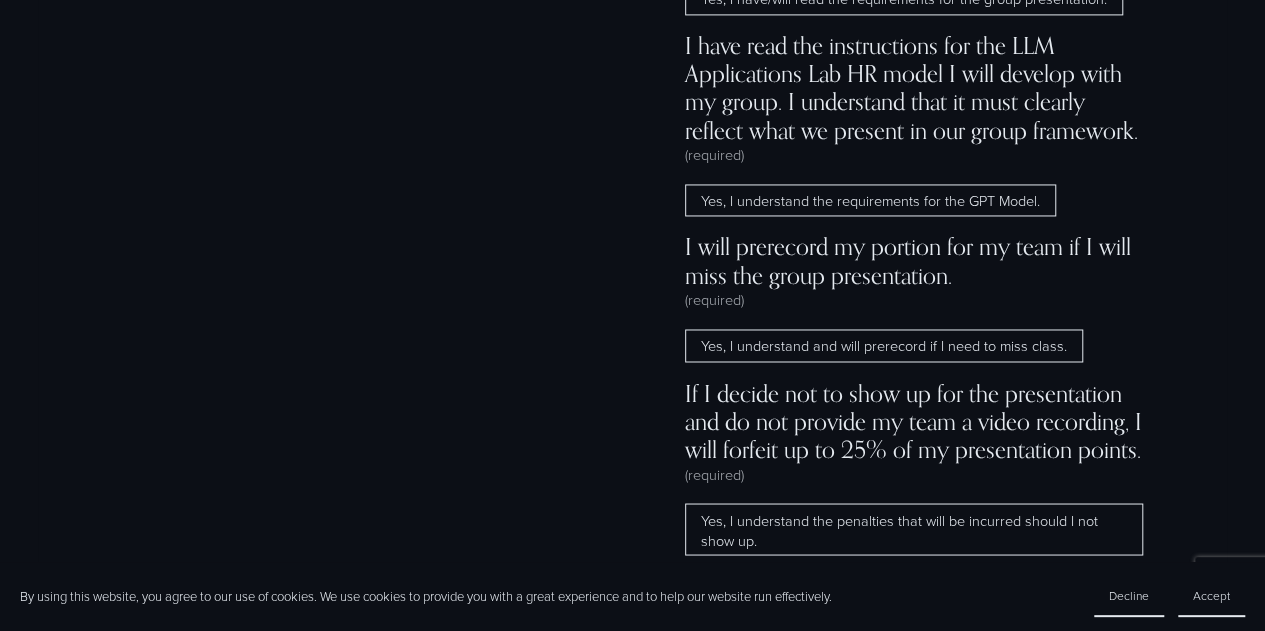 click on "Yes, I understand and will prerecord if I need to miss class." at bounding box center [884, 345] 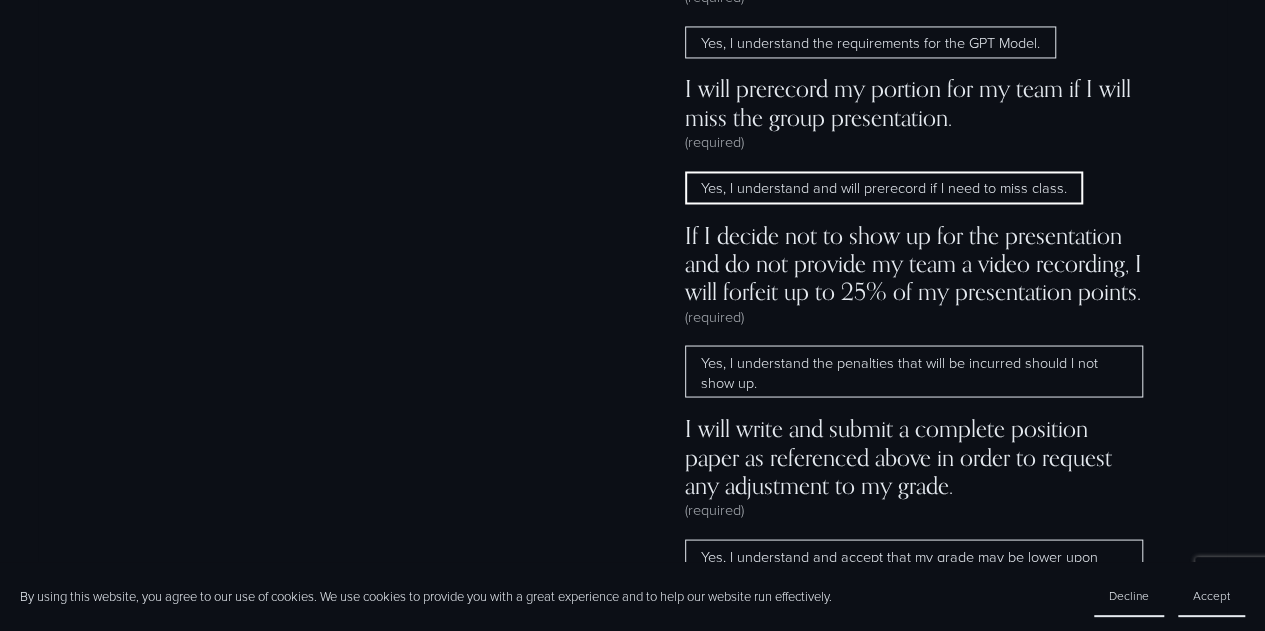 scroll, scrollTop: 13088, scrollLeft: 0, axis: vertical 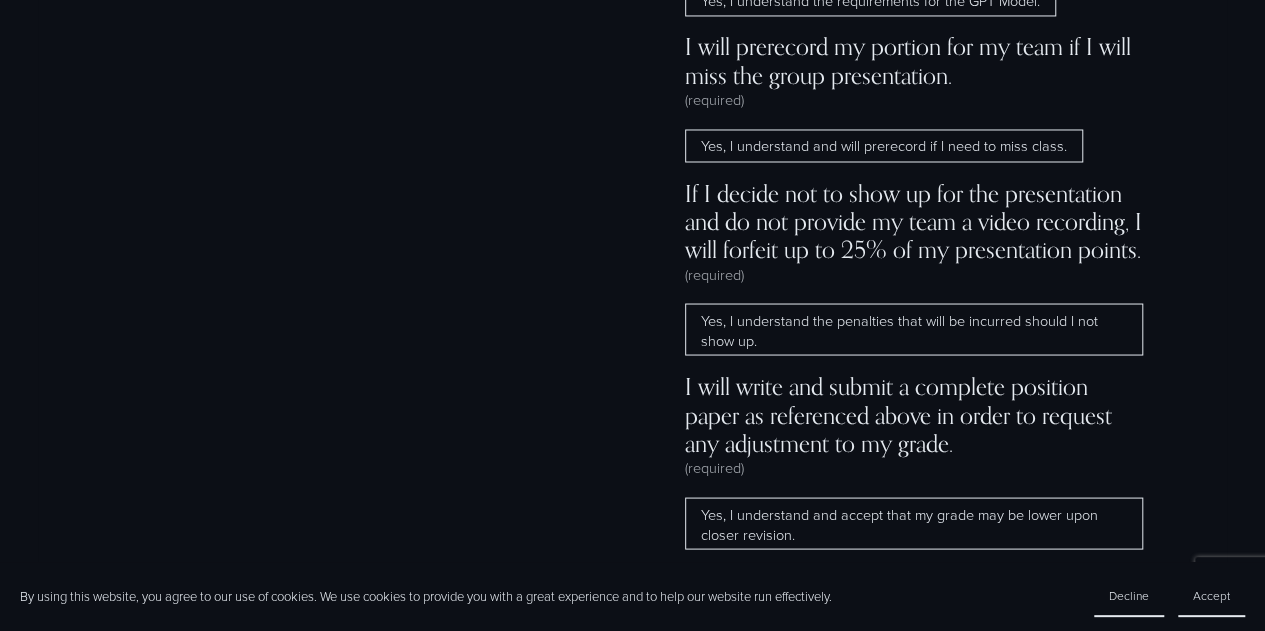 click on "Yes, I understand the penalties that will be incurred should I not show up." at bounding box center [914, 329] 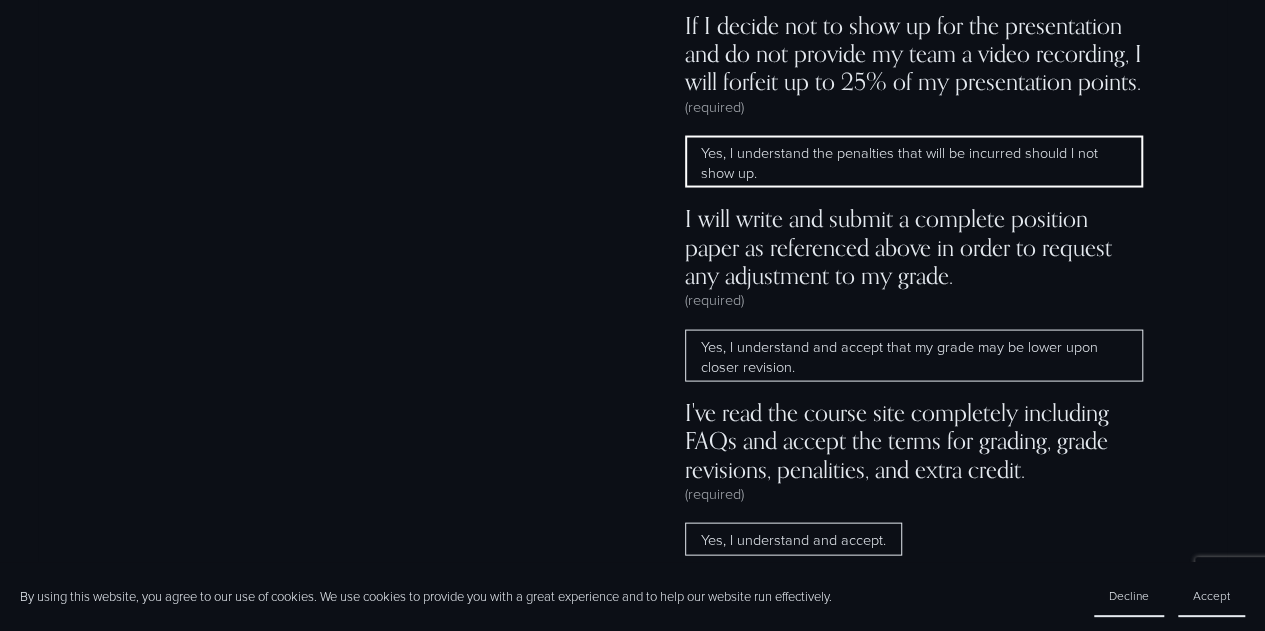 scroll, scrollTop: 13288, scrollLeft: 0, axis: vertical 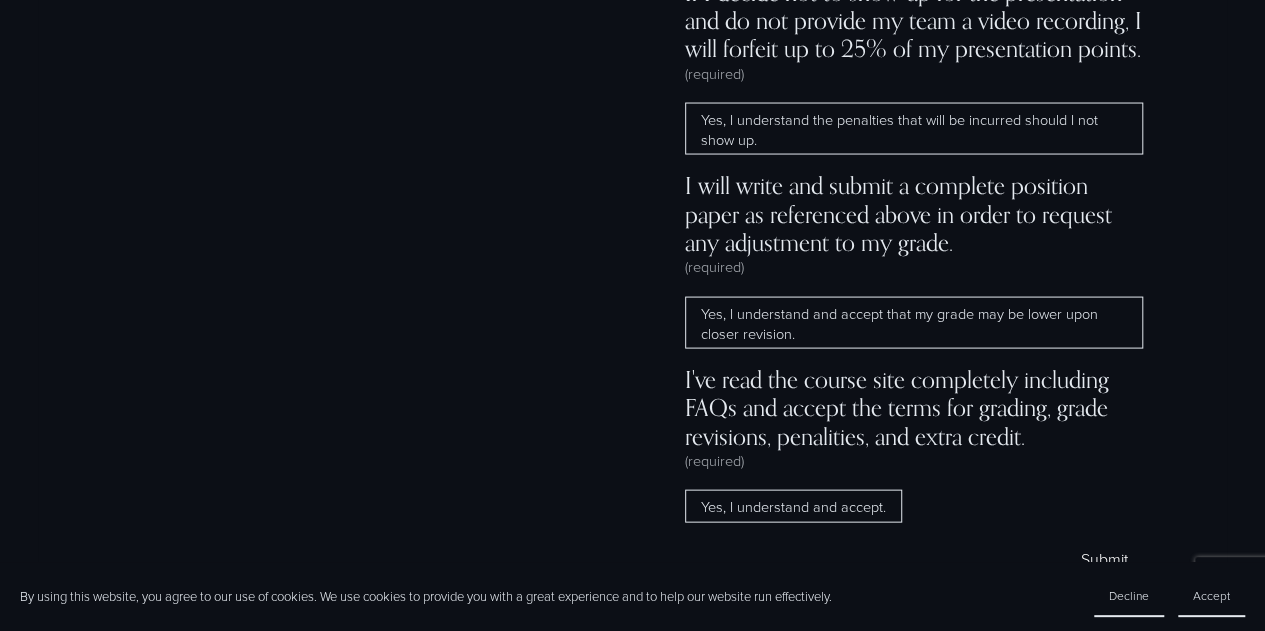 click on "Yes, I understand and accept that my grade may be lower upon closer revision." at bounding box center (914, 323) 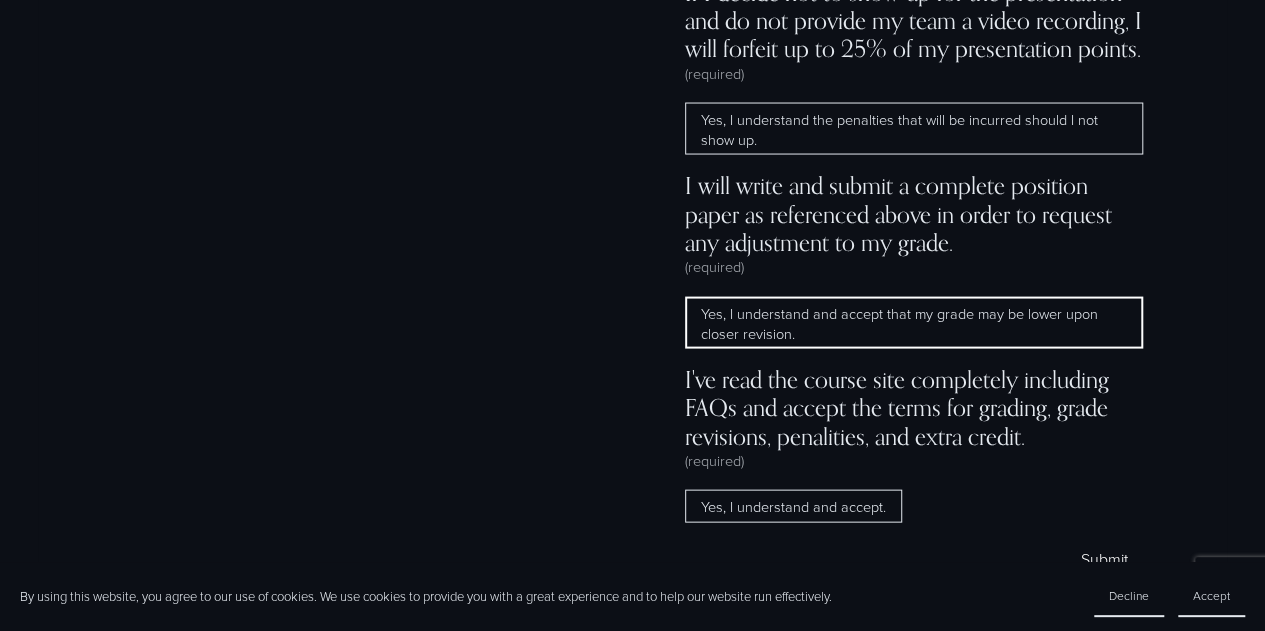 scroll, scrollTop: 13388, scrollLeft: 0, axis: vertical 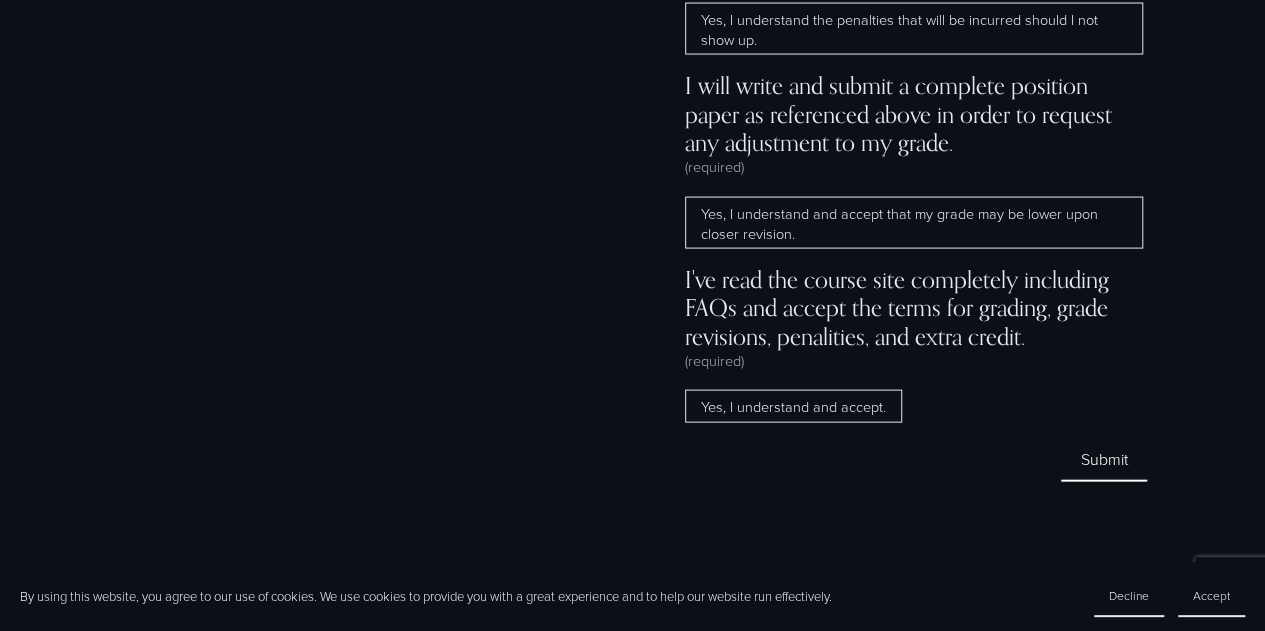 click on "Yes, I understand and accept." at bounding box center [793, 406] 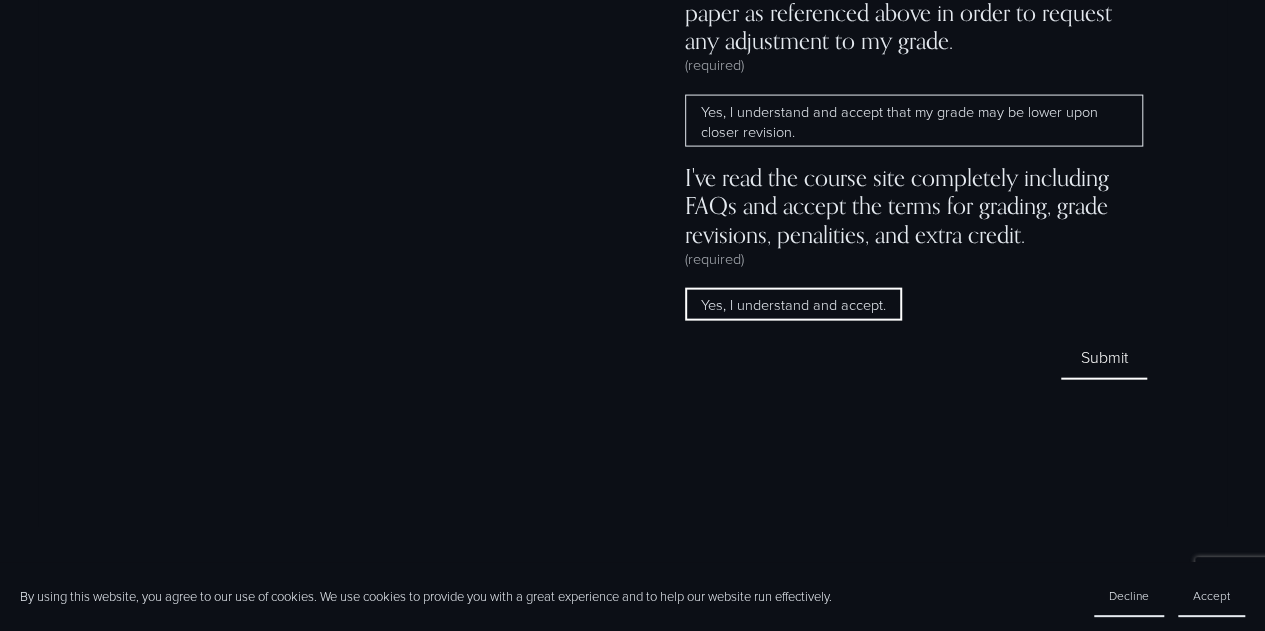 scroll, scrollTop: 13488, scrollLeft: 0, axis: vertical 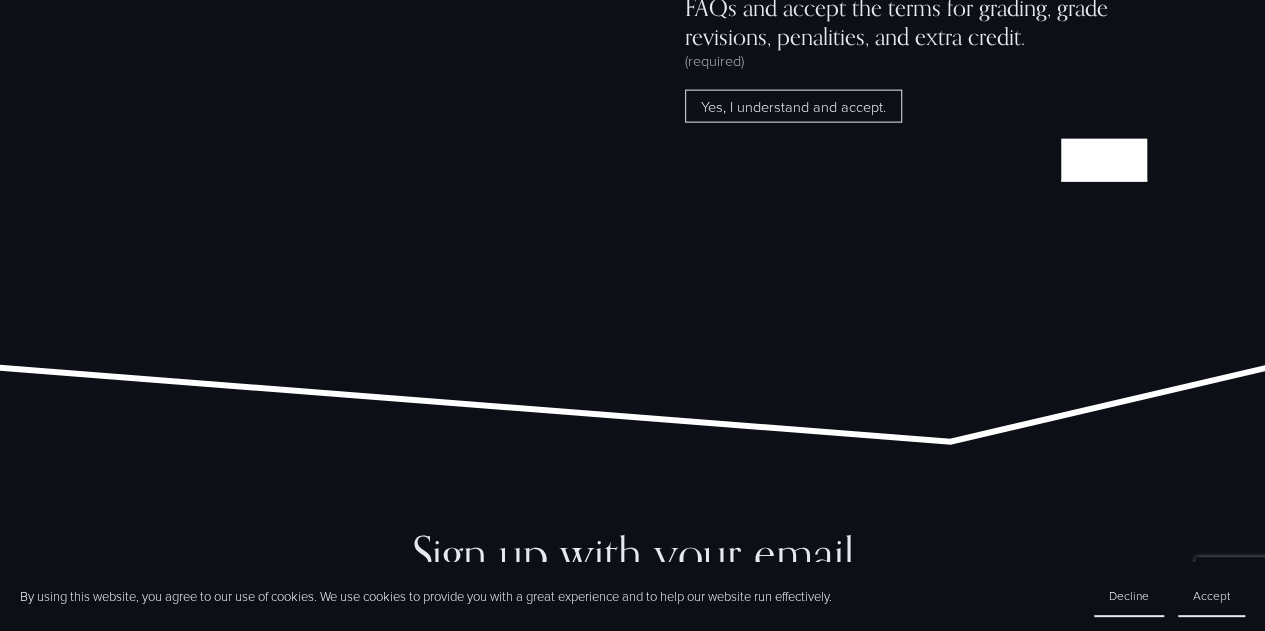 click on "Submit Submit" at bounding box center (1103, 160) 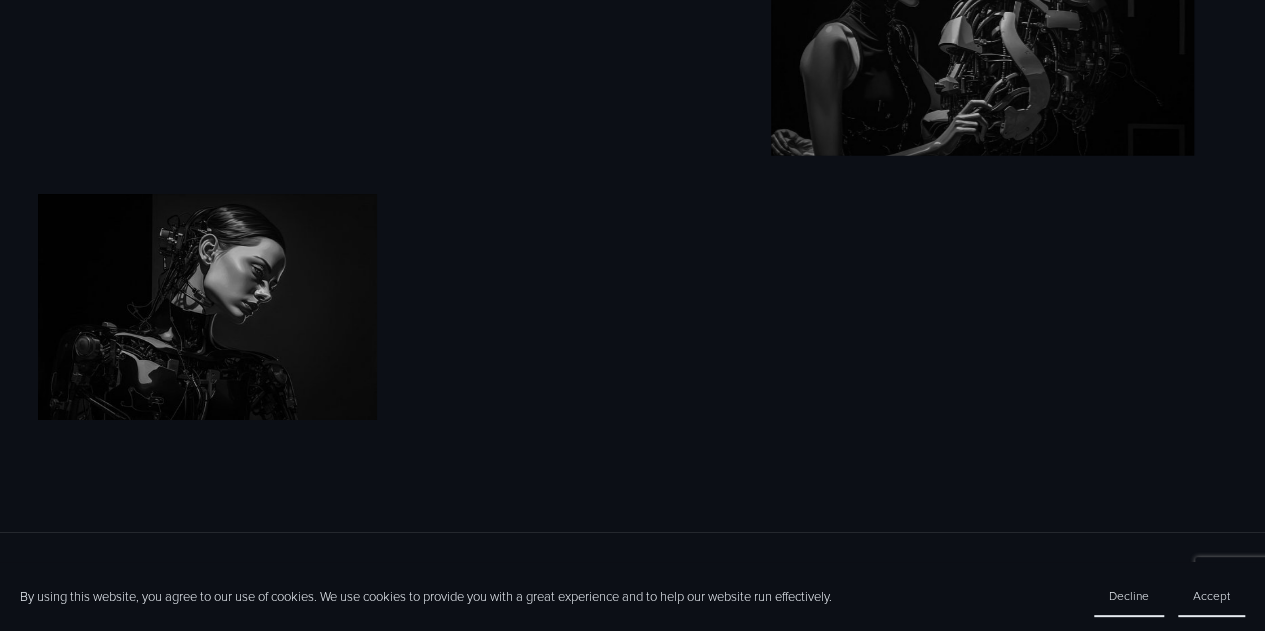 scroll, scrollTop: 7288, scrollLeft: 0, axis: vertical 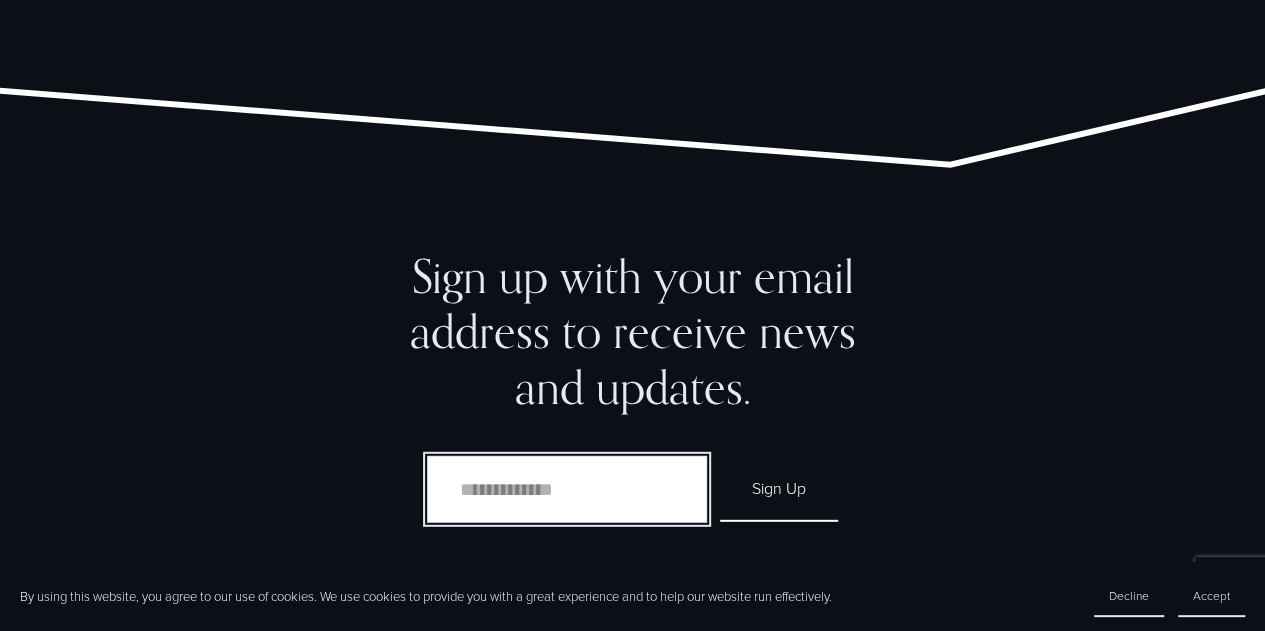 click on "Email Address" at bounding box center (567, 490) 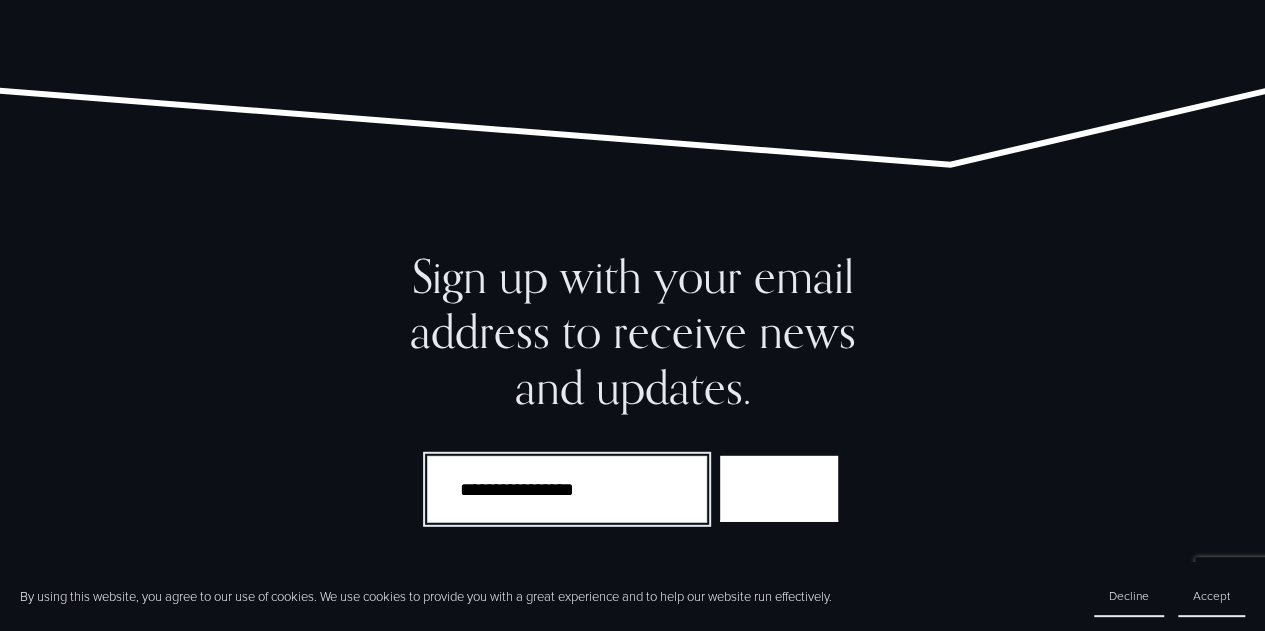 type on "**********" 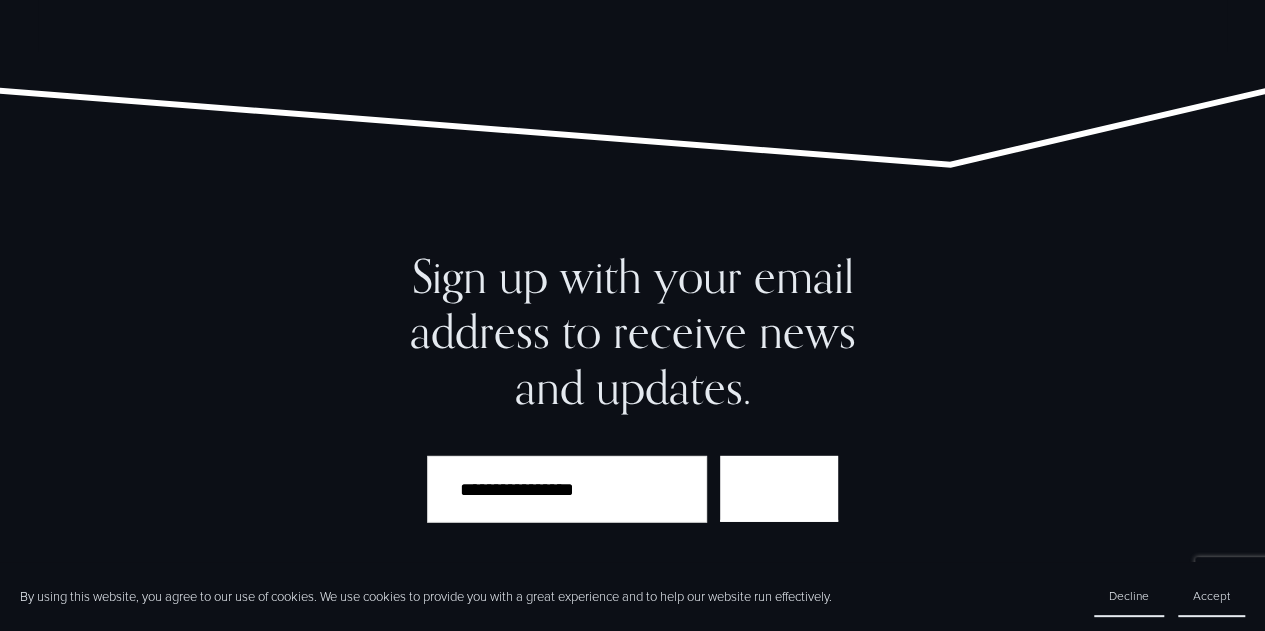 click on "Sign Up" at bounding box center (779, 488) 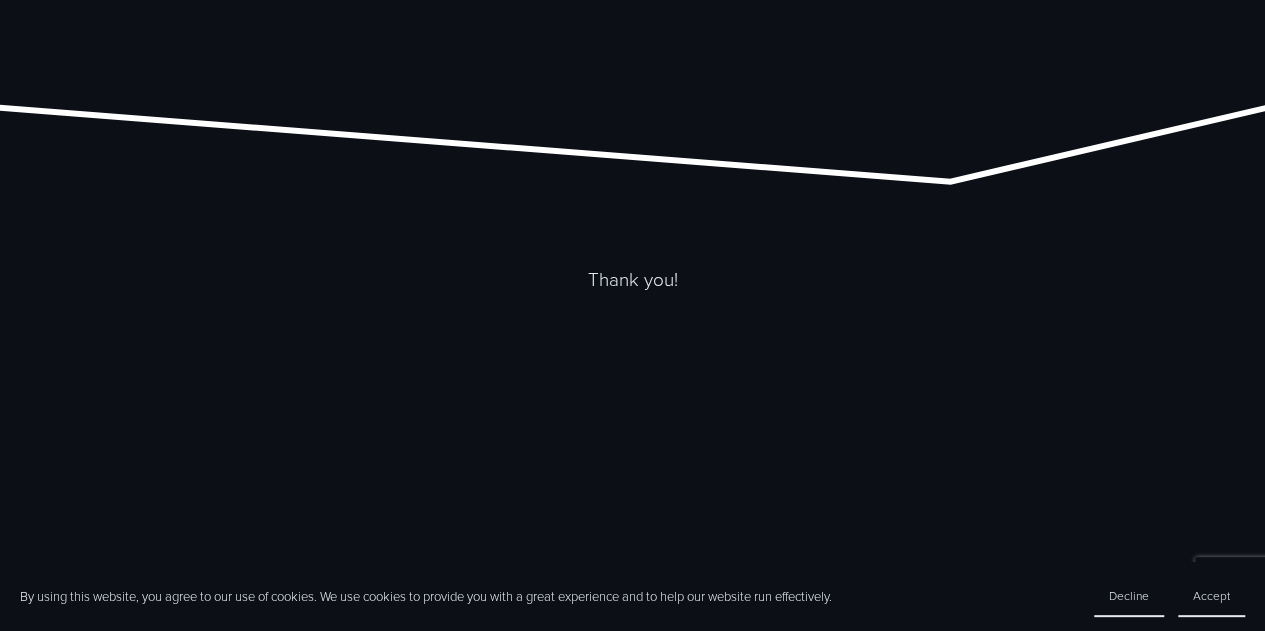 scroll, scrollTop: 13966, scrollLeft: 0, axis: vertical 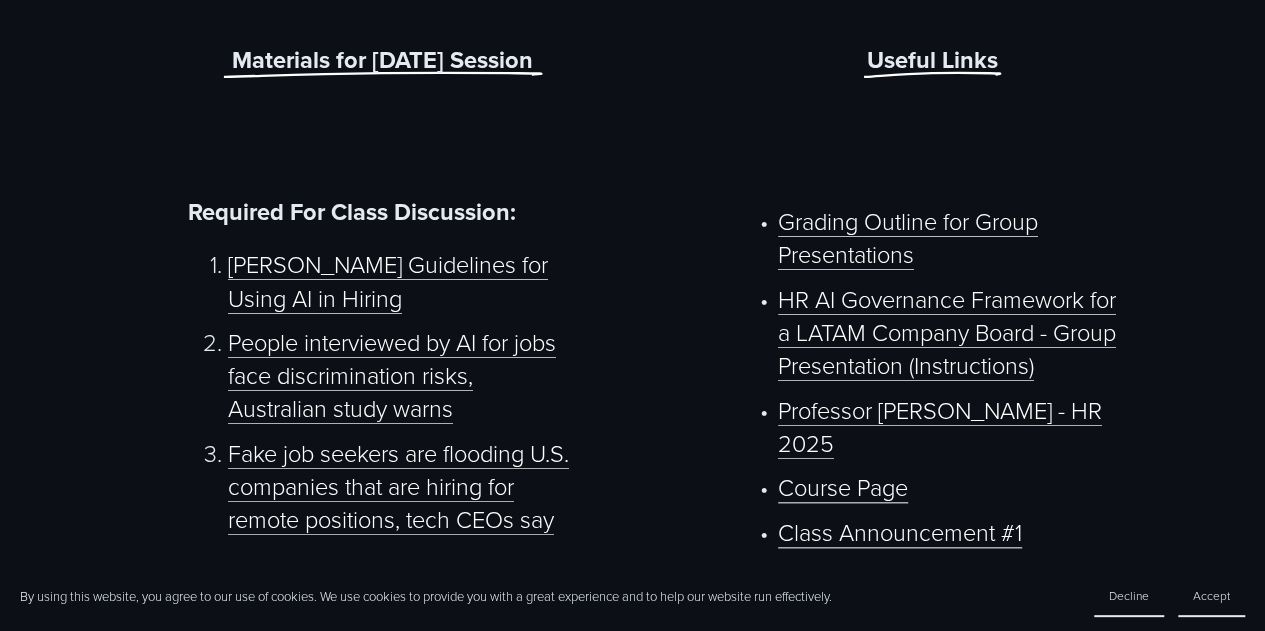 click on "[PERSON_NAME] Guidelines for Using AI in Hiring" at bounding box center [388, 280] 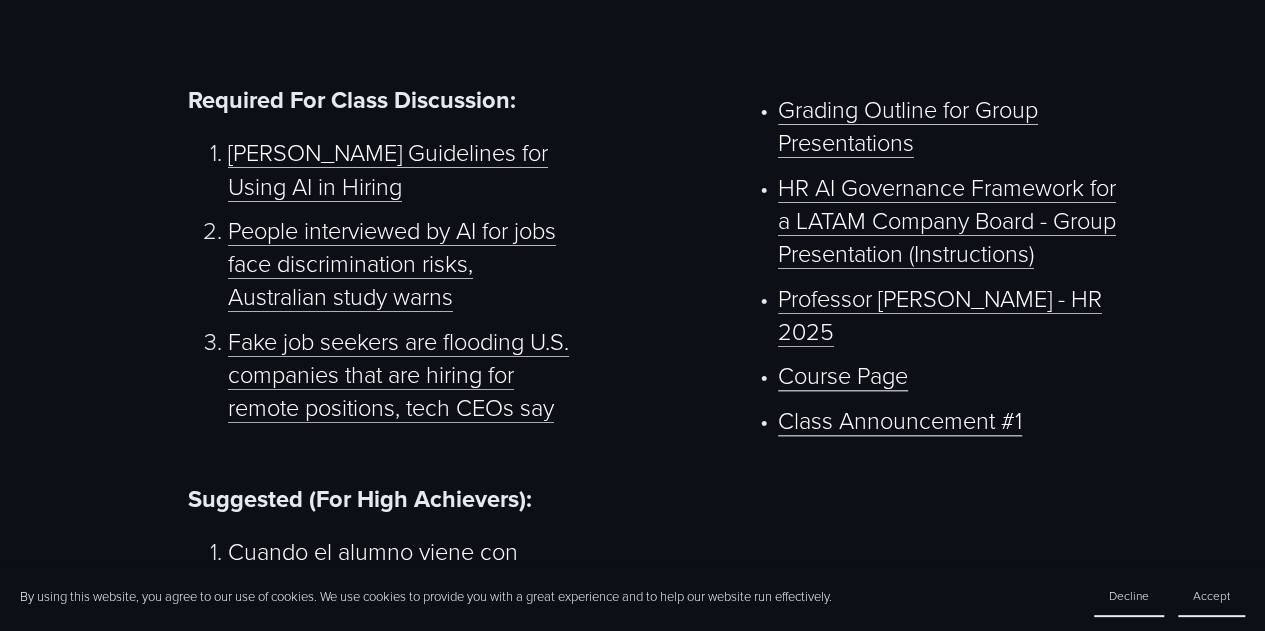 scroll, scrollTop: 900, scrollLeft: 0, axis: vertical 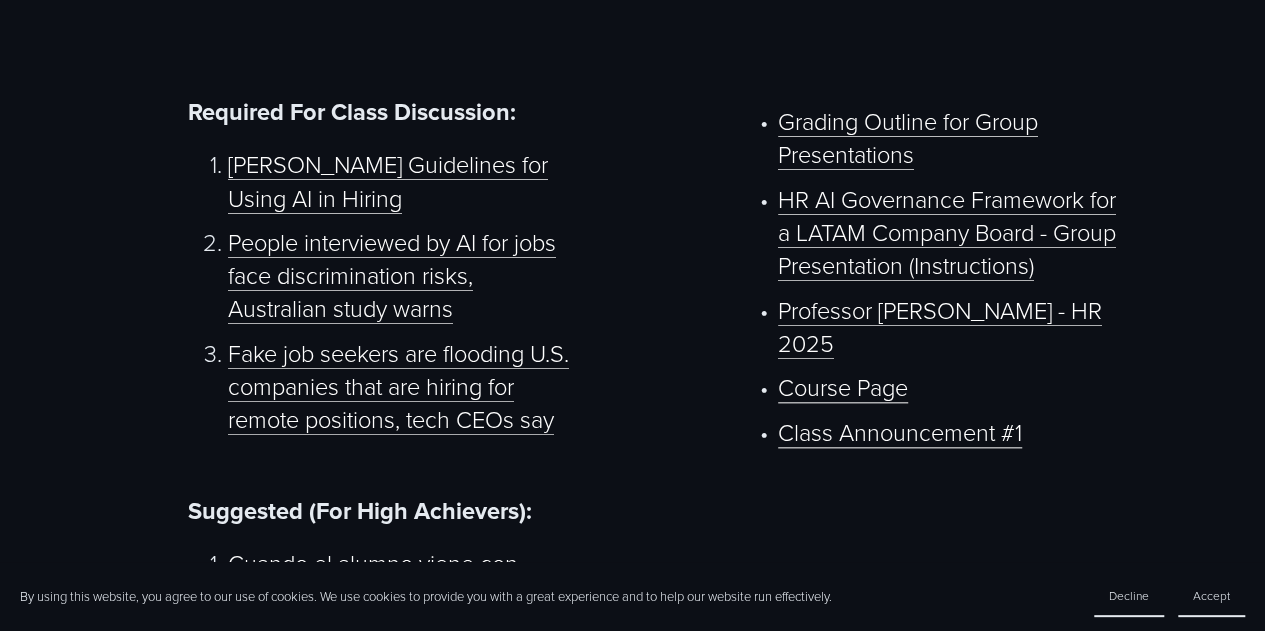 click on "People interviewed by AI for jobs face discrimination risks, Australian study warns" at bounding box center (392, 275) 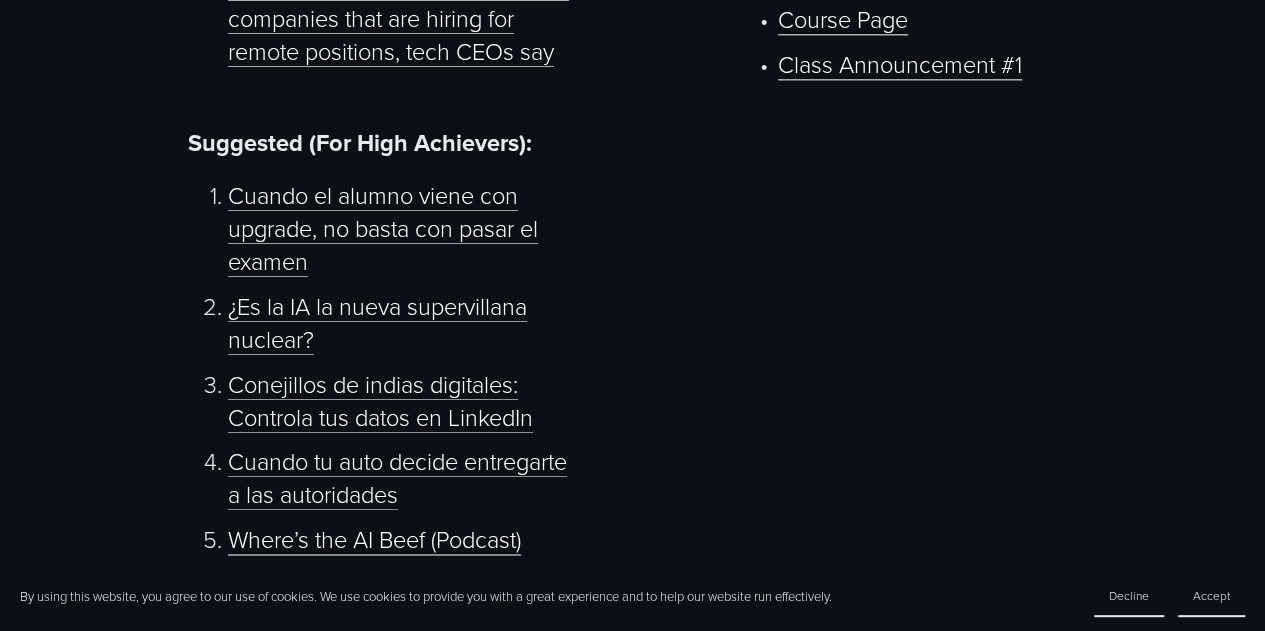 scroll, scrollTop: 1300, scrollLeft: 0, axis: vertical 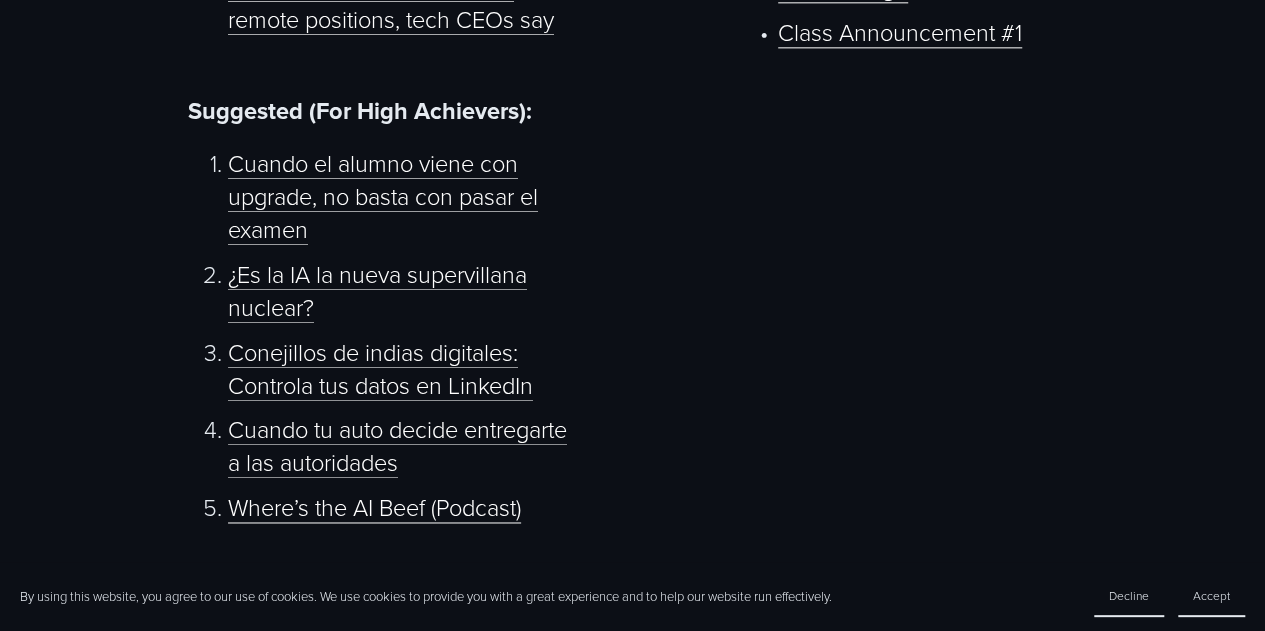 click on "Cuando el alumno viene con upgrade, no basta con pasar el examen" at bounding box center (383, 196) 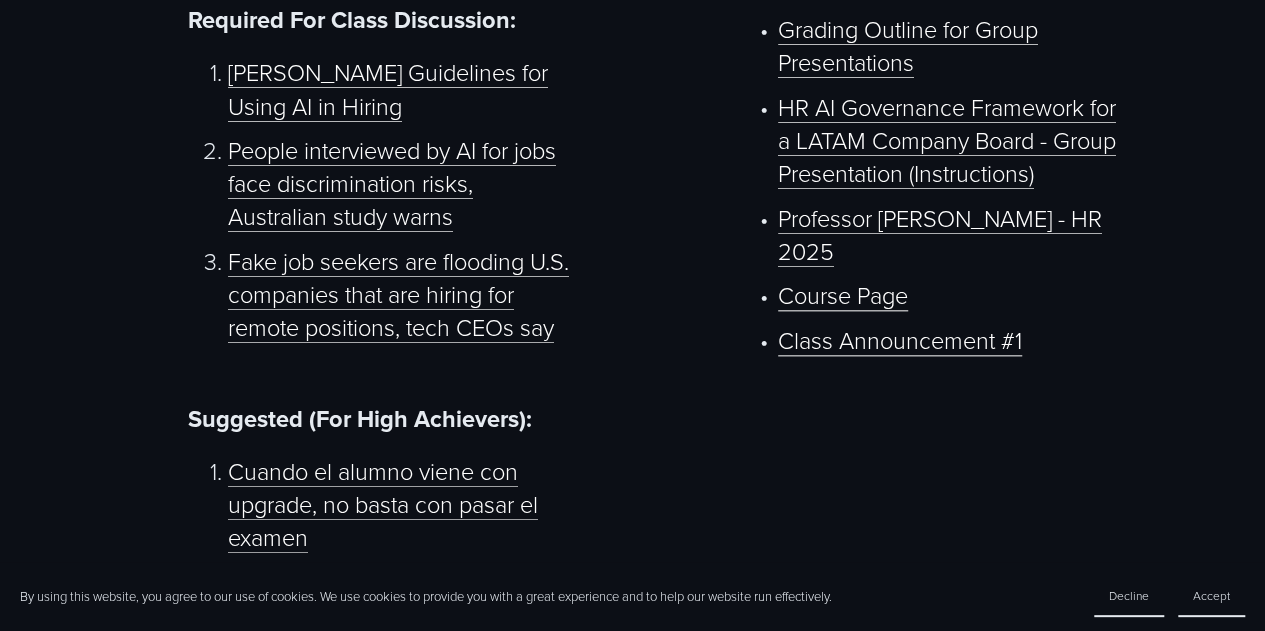 scroll, scrollTop: 1000, scrollLeft: 0, axis: vertical 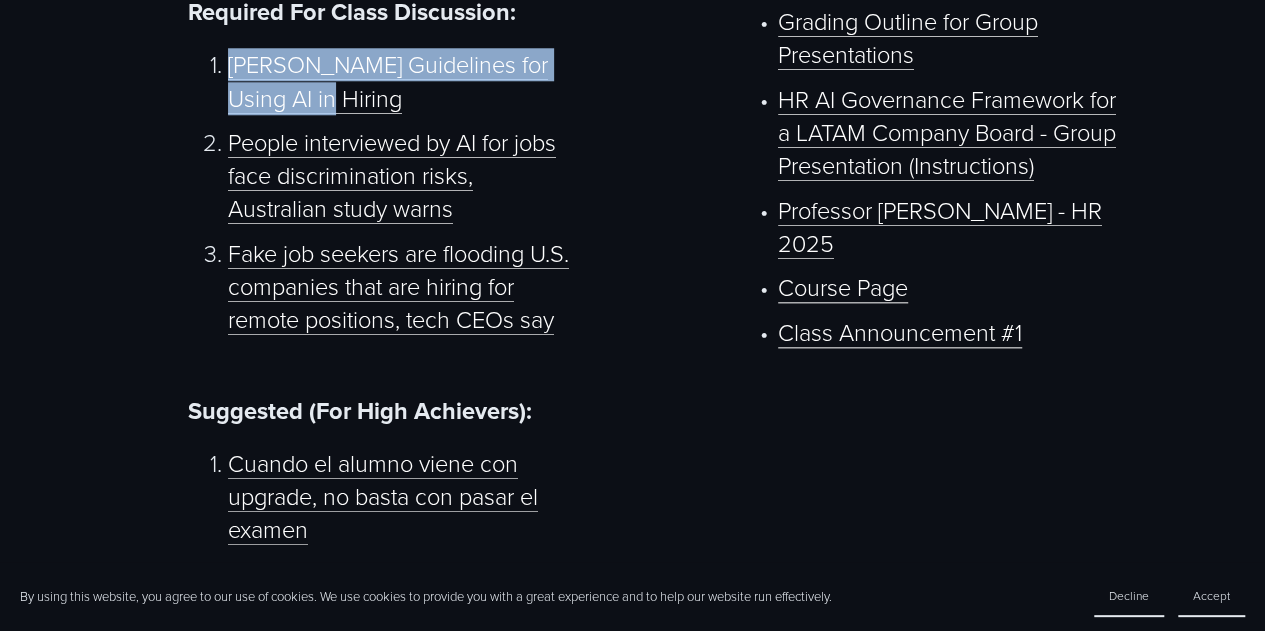 drag, startPoint x: 324, startPoint y: 119, endPoint x: 232, endPoint y: 83, distance: 98.79271 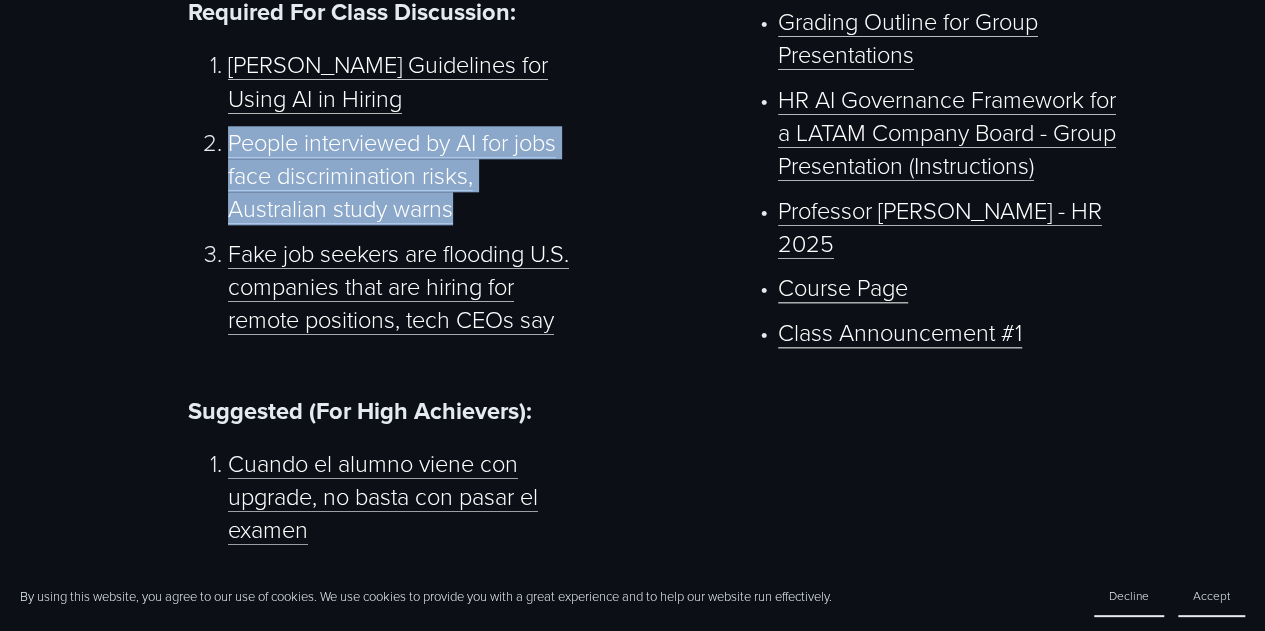 drag, startPoint x: 490, startPoint y: 225, endPoint x: 231, endPoint y: 160, distance: 267.03183 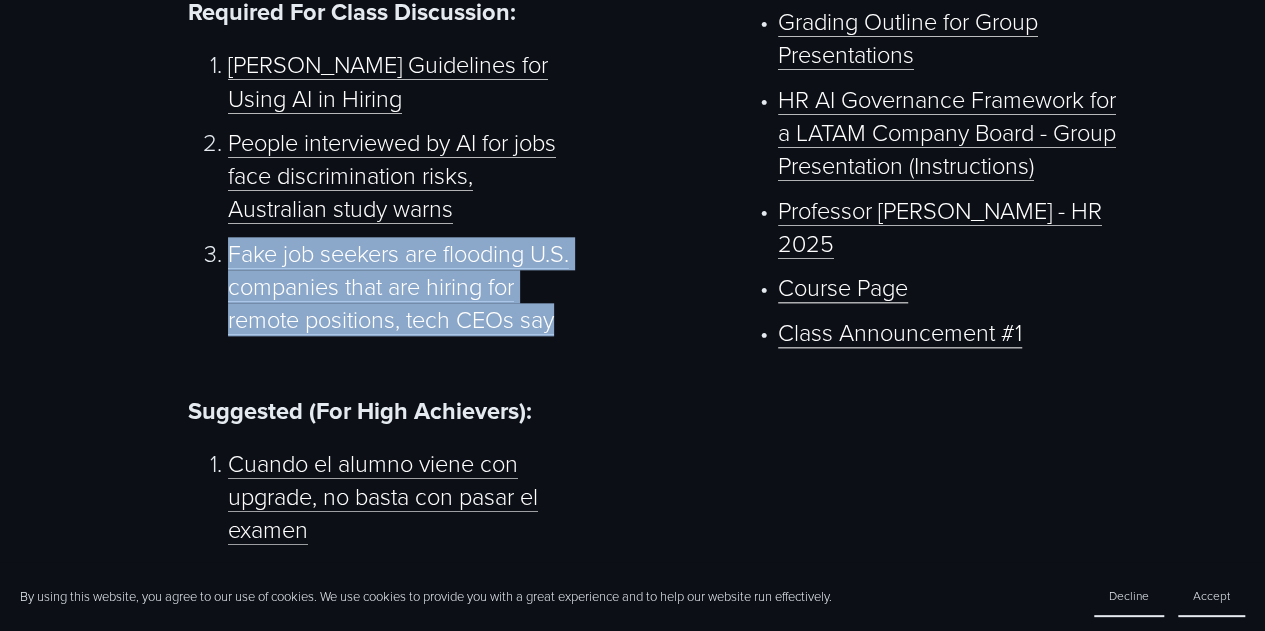 drag, startPoint x: 580, startPoint y: 340, endPoint x: 219, endPoint y: 271, distance: 367.53503 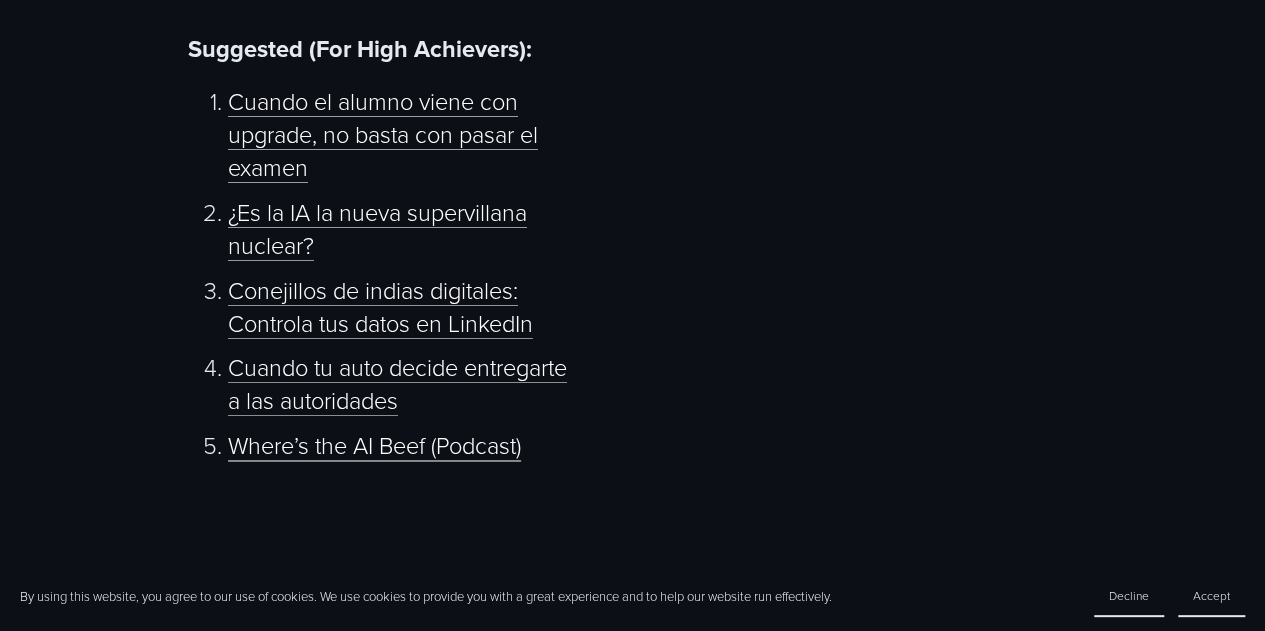 scroll, scrollTop: 1274, scrollLeft: 0, axis: vertical 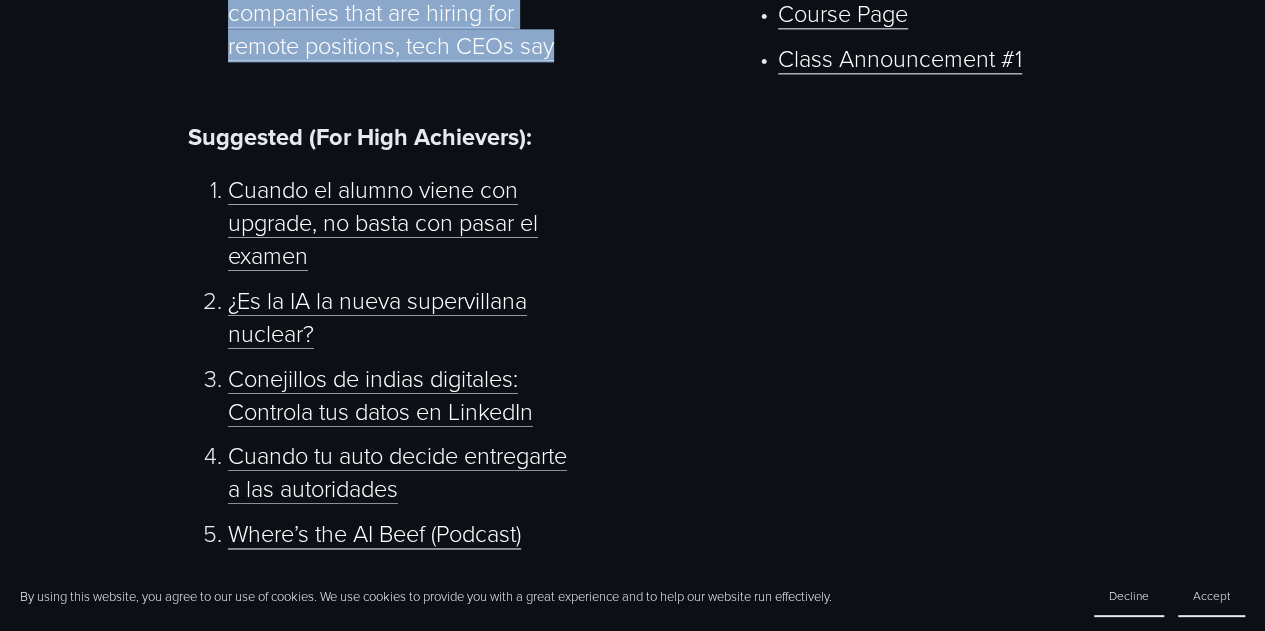 click on "¿Es la IA la nueva supervillana nuclear?" at bounding box center (377, 316) 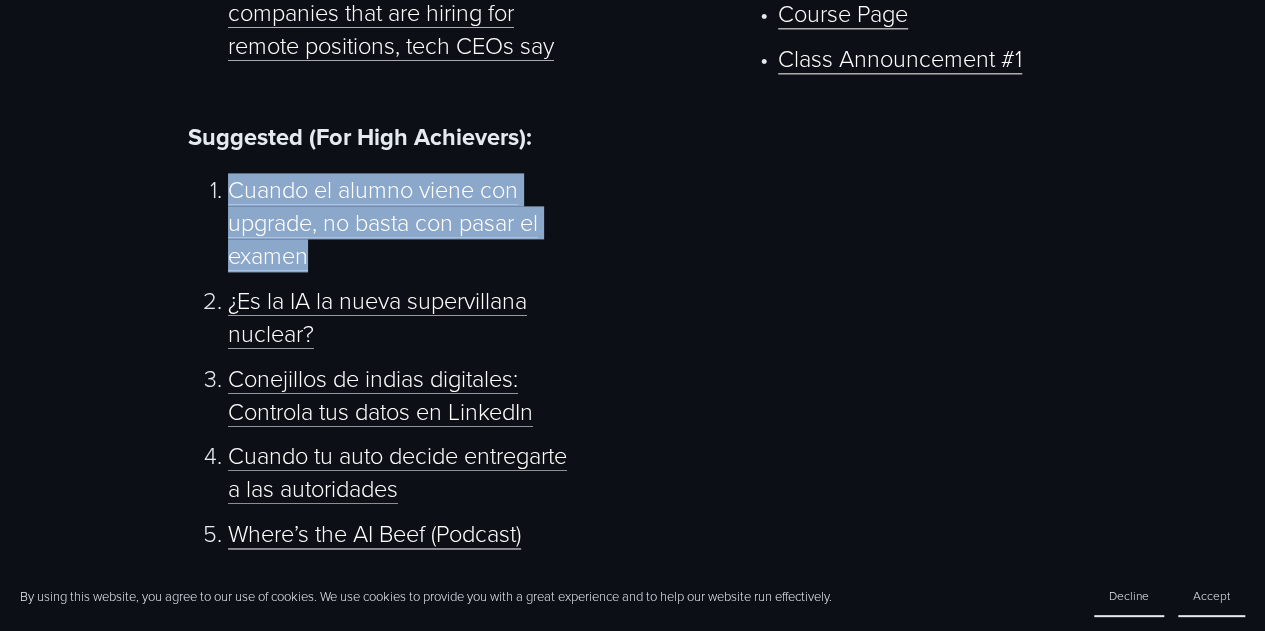 drag, startPoint x: 340, startPoint y: 265, endPoint x: 232, endPoint y: 195, distance: 128.7012 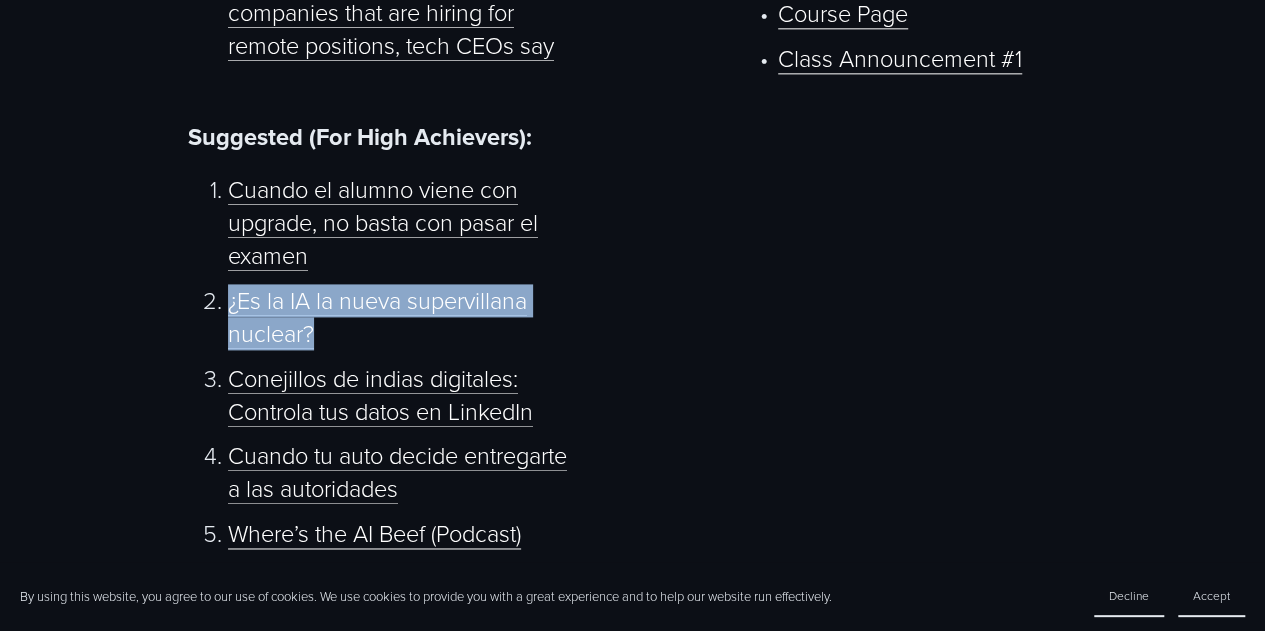 drag, startPoint x: 377, startPoint y: 355, endPoint x: 226, endPoint y: 313, distance: 156.73225 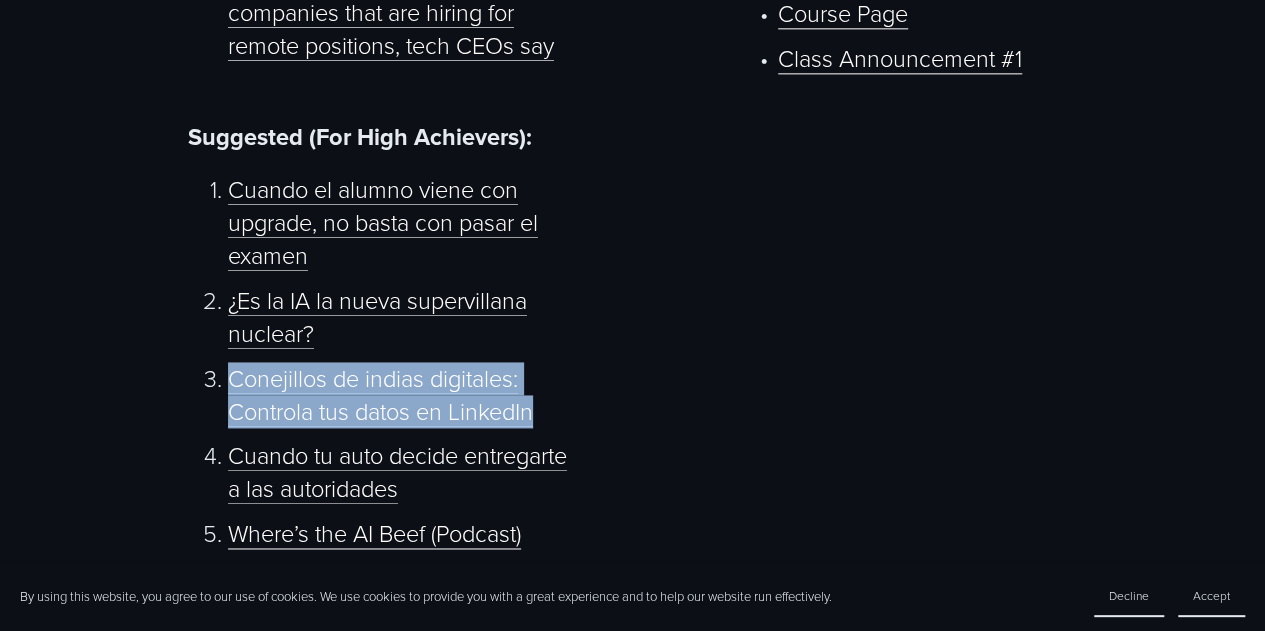 drag, startPoint x: 555, startPoint y: 418, endPoint x: 226, endPoint y: 392, distance: 330.02576 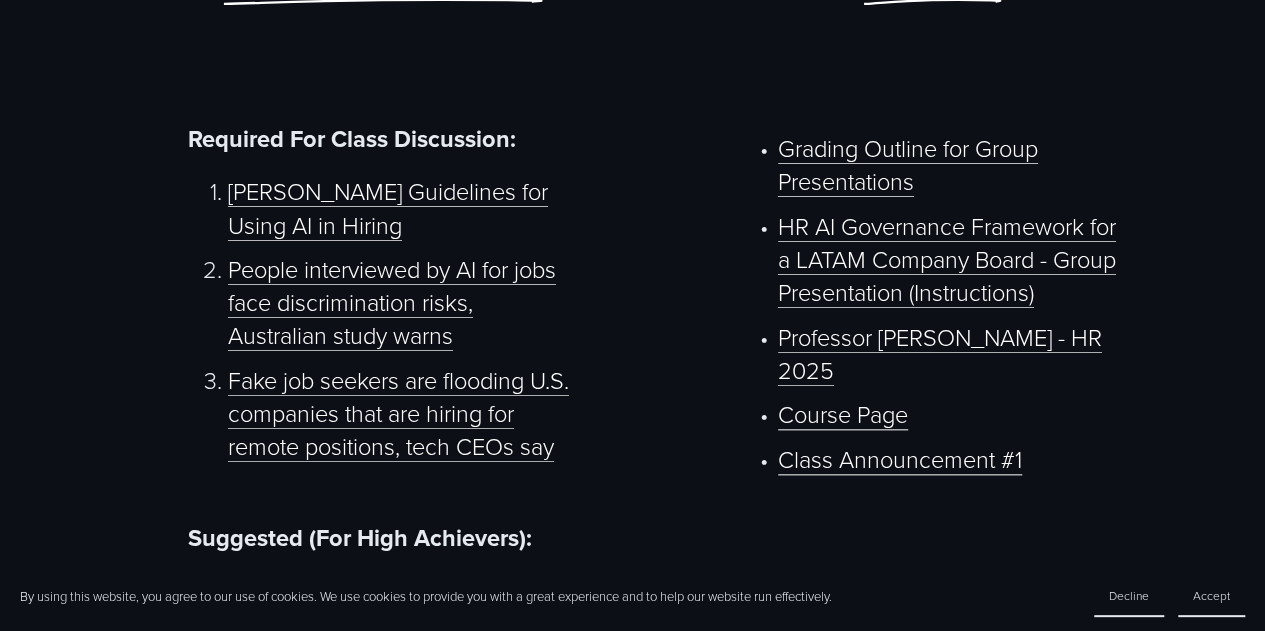scroll, scrollTop: 774, scrollLeft: 0, axis: vertical 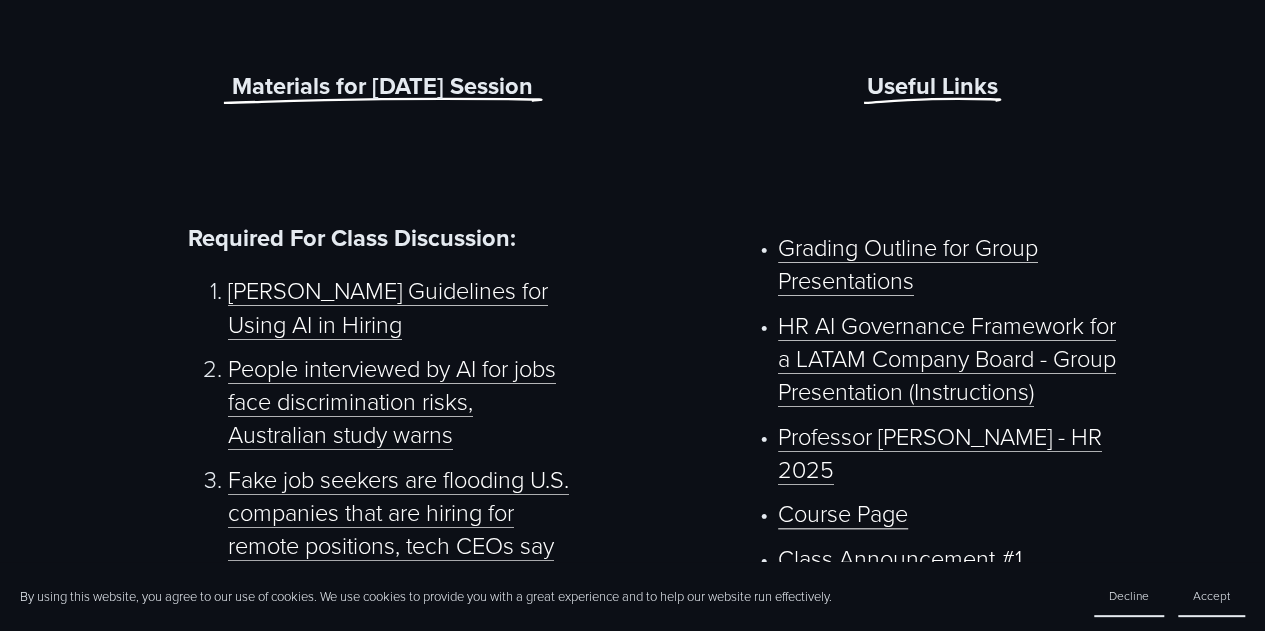 click on "Grading Outline for Group Presentations" at bounding box center (908, 263) 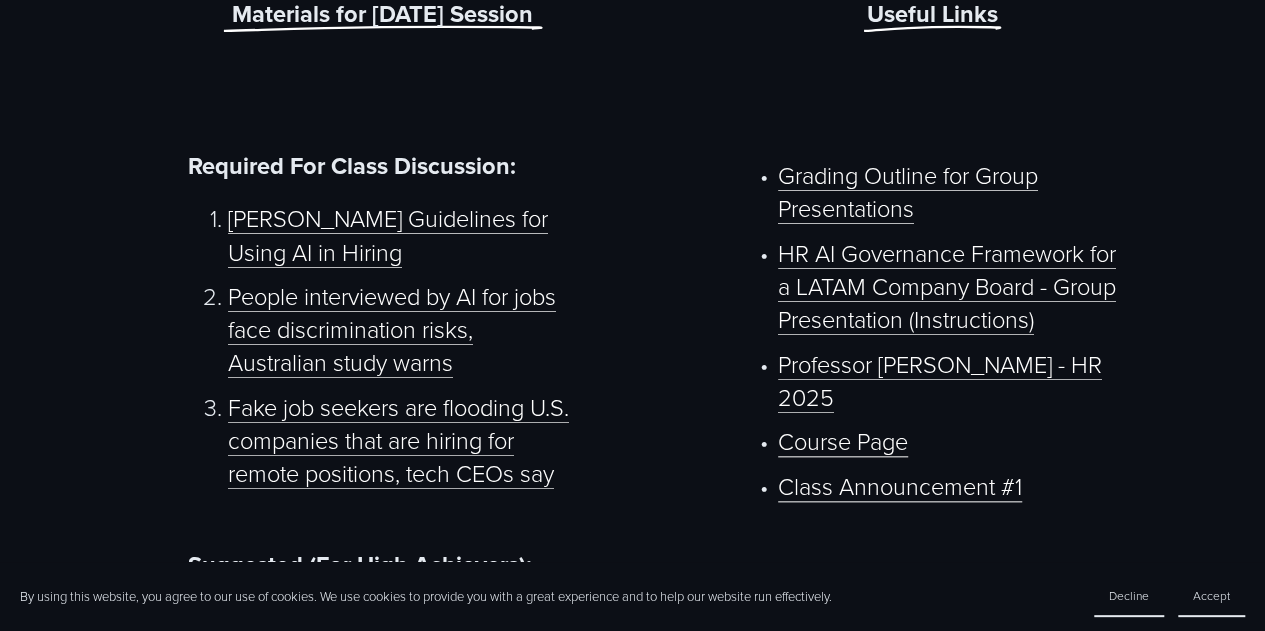 scroll, scrollTop: 874, scrollLeft: 0, axis: vertical 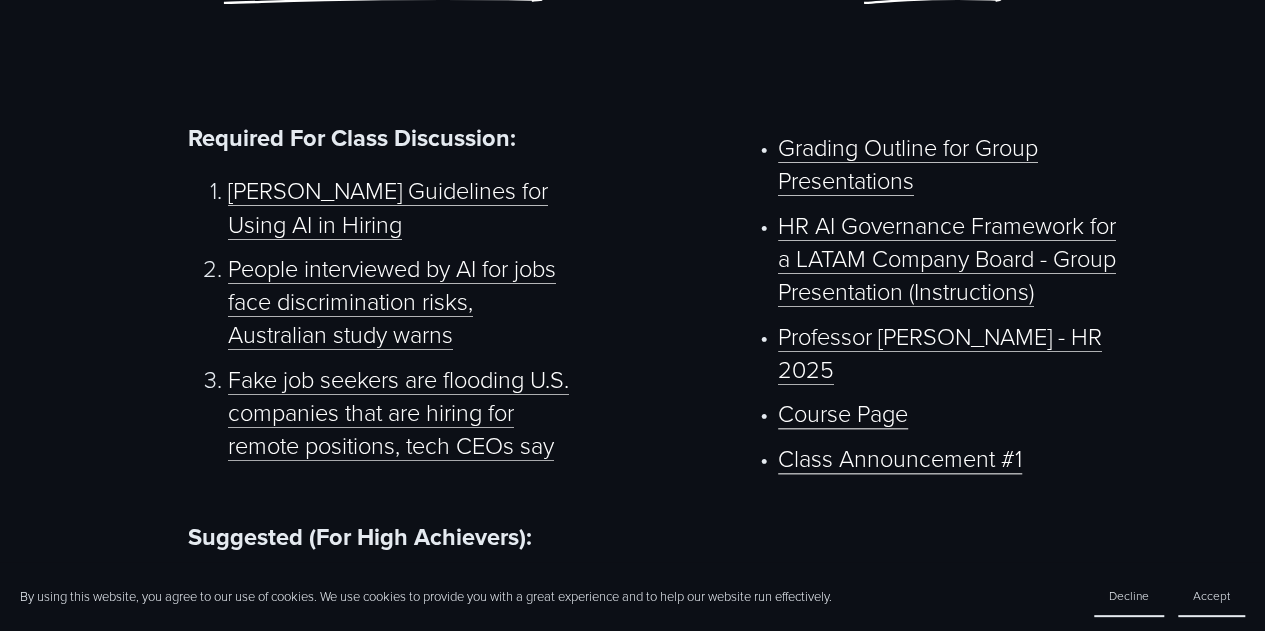 click on "Class Announcement #1" at bounding box center [900, 458] 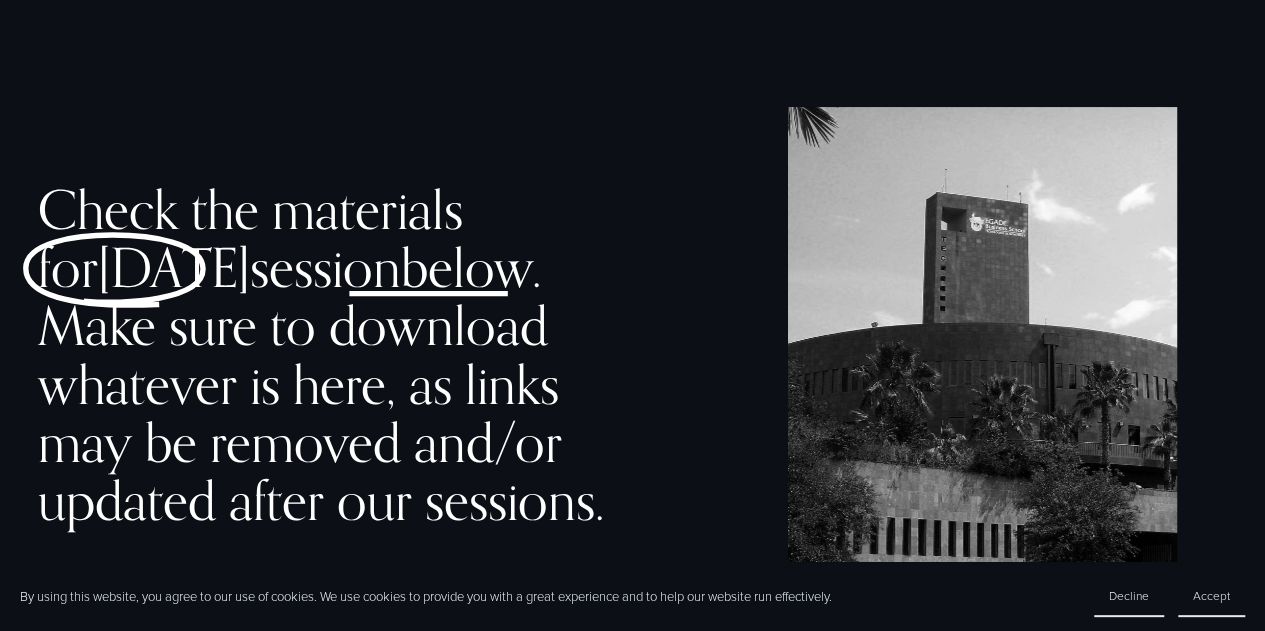 scroll, scrollTop: 0, scrollLeft: 0, axis: both 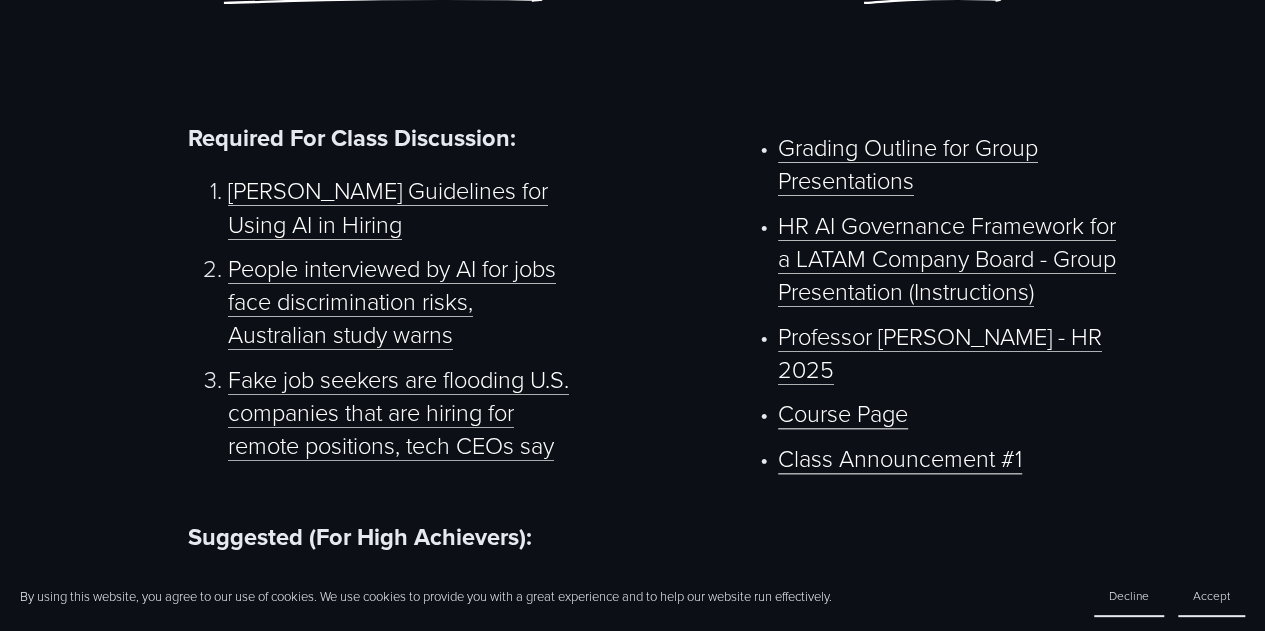 click on "Course Page" at bounding box center (843, 413) 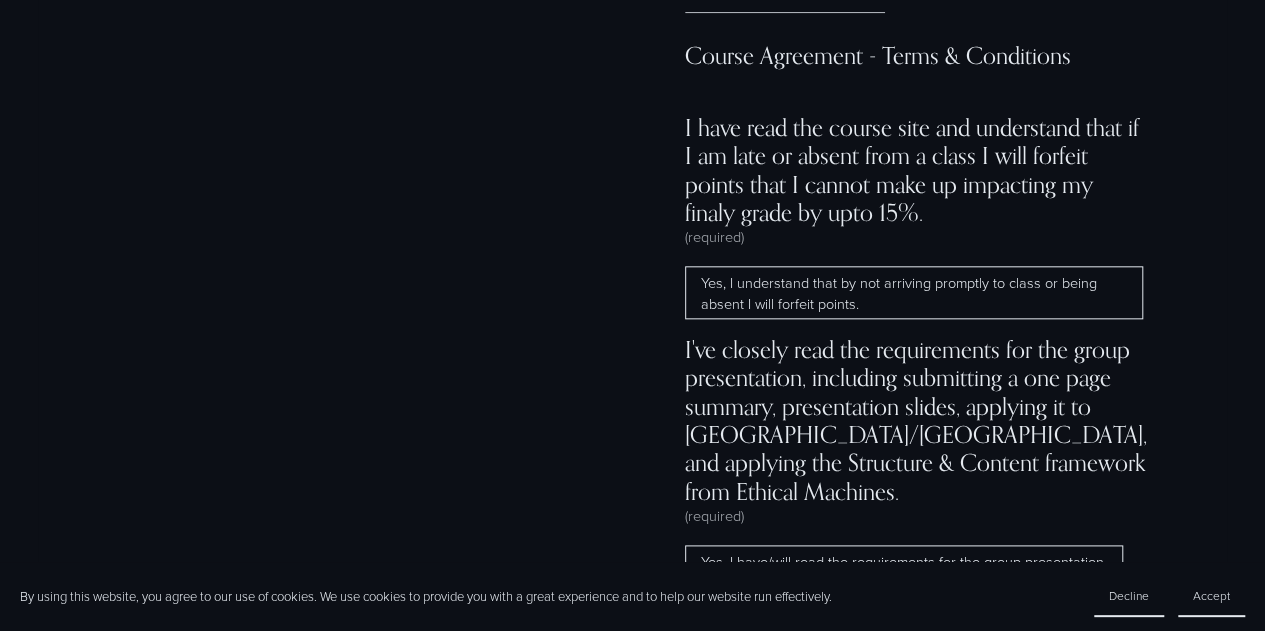 scroll, scrollTop: 12200, scrollLeft: 0, axis: vertical 